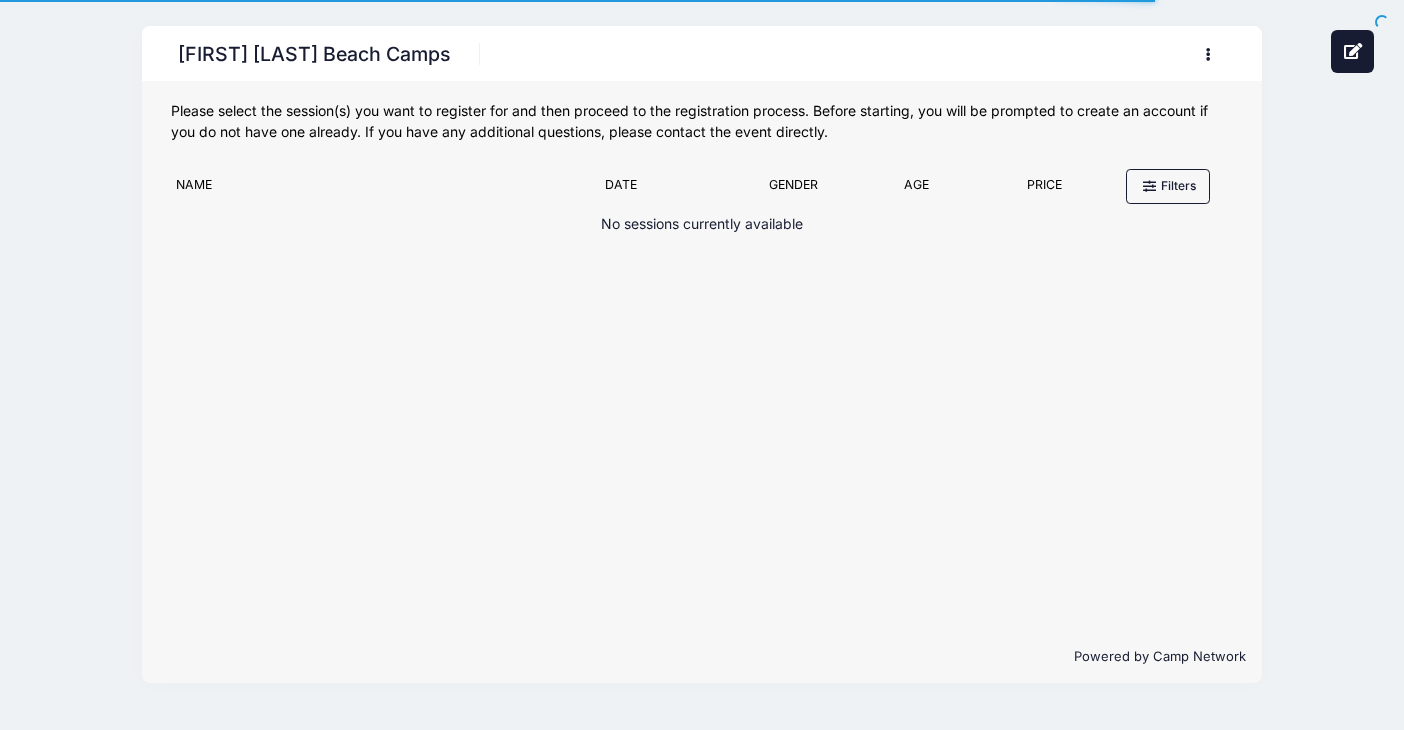 scroll, scrollTop: 0, scrollLeft: 0, axis: both 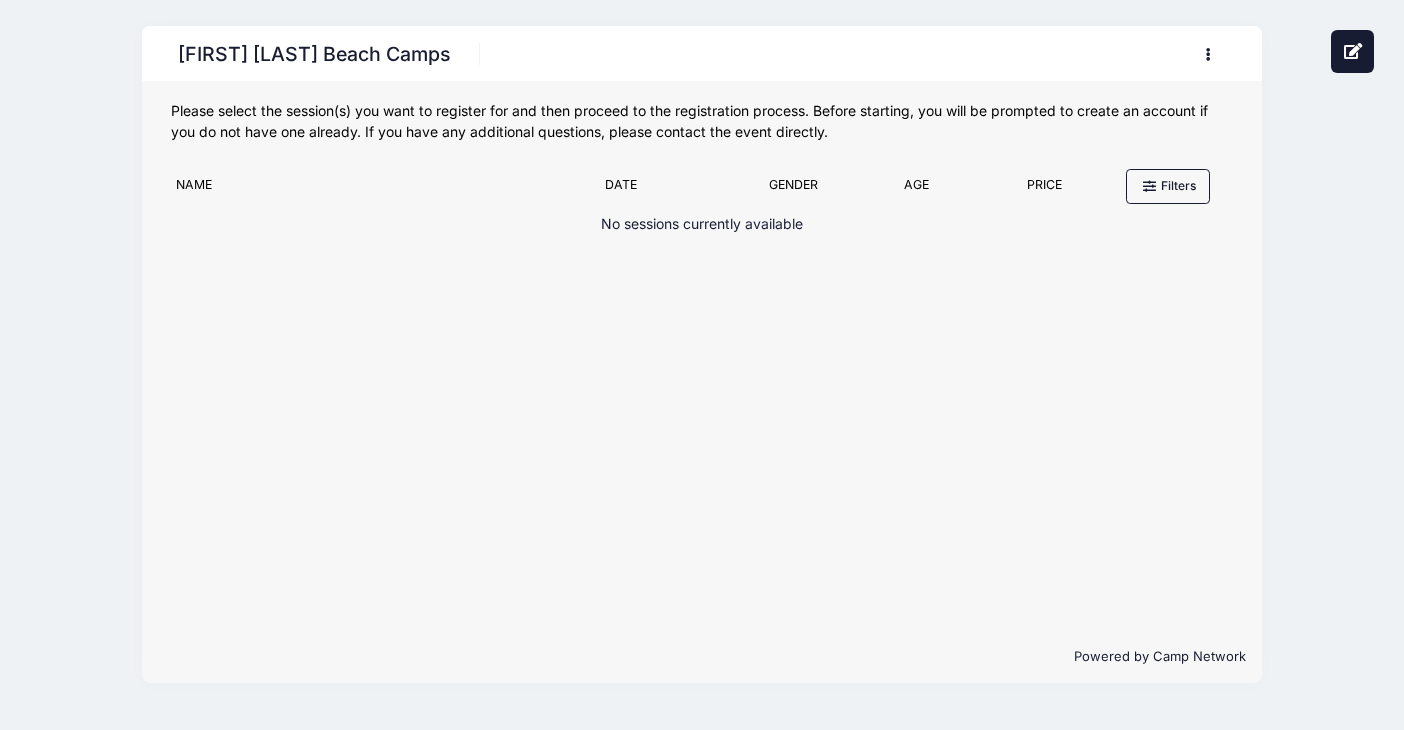 click at bounding box center [1209, 54] 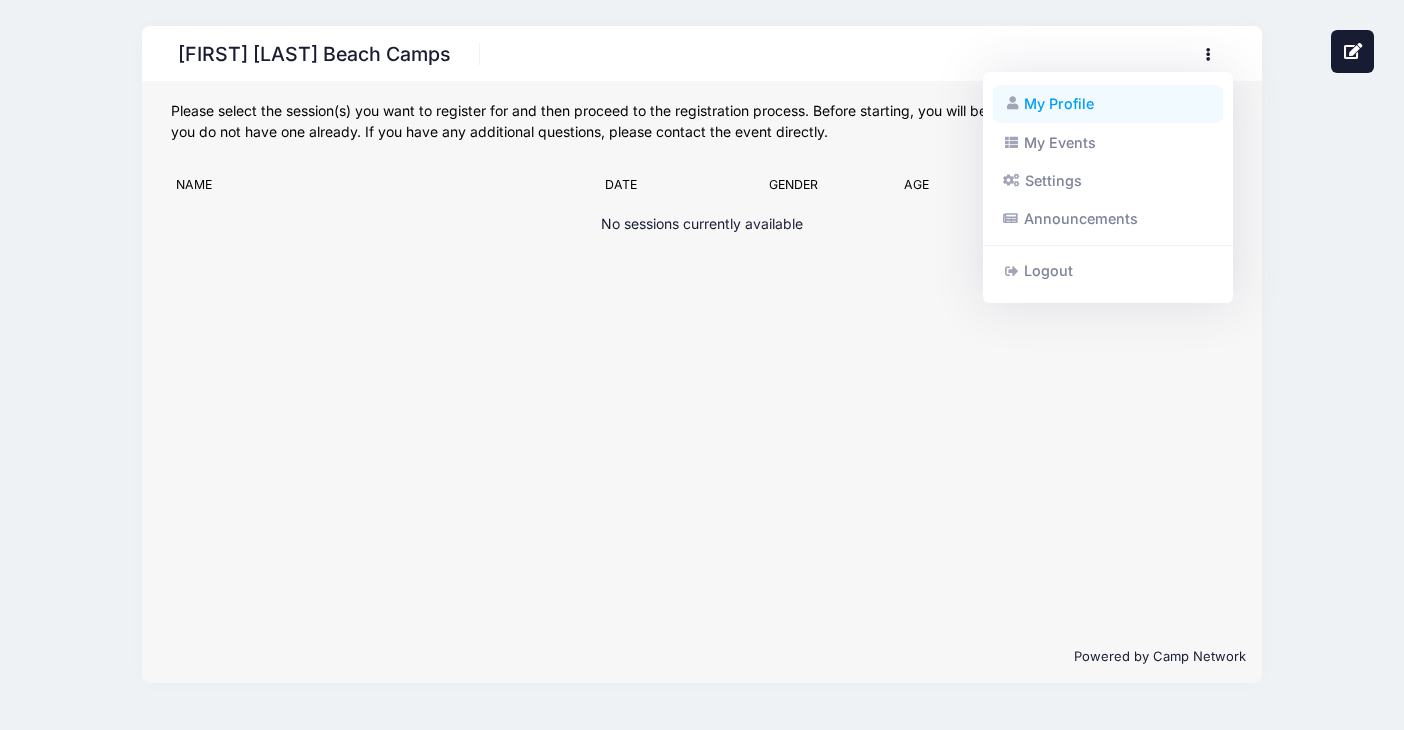 click on "My Profile" at bounding box center (1108, 104) 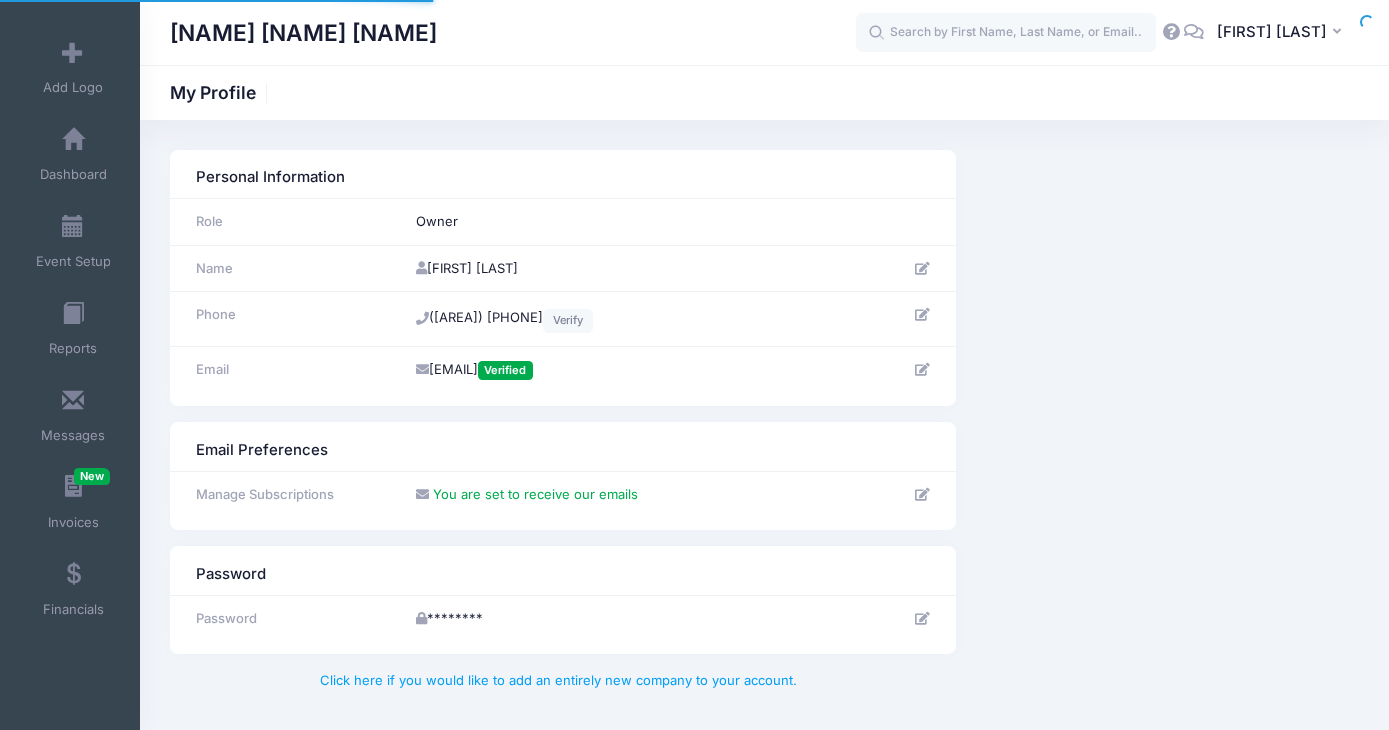 scroll, scrollTop: 0, scrollLeft: 0, axis: both 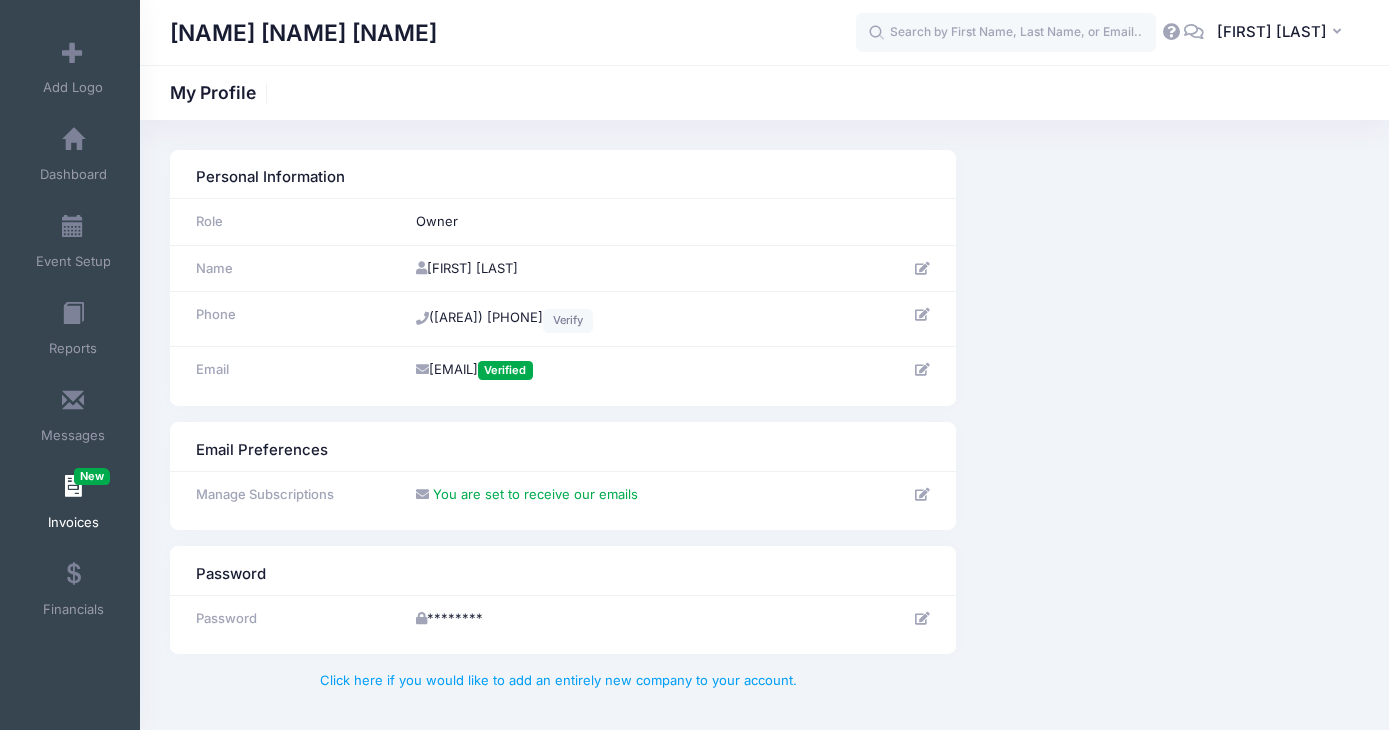 click on "Invoices  New" at bounding box center [73, 505] 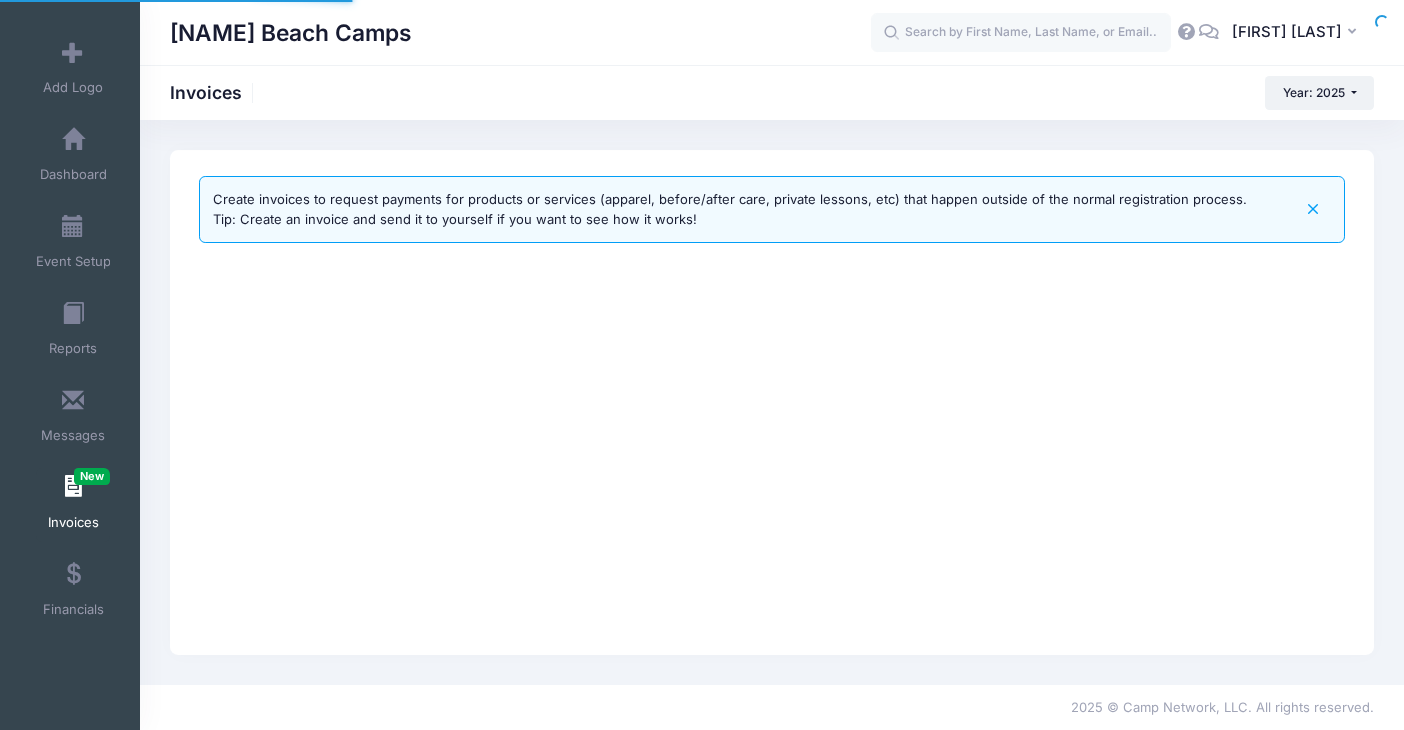 scroll, scrollTop: 0, scrollLeft: 0, axis: both 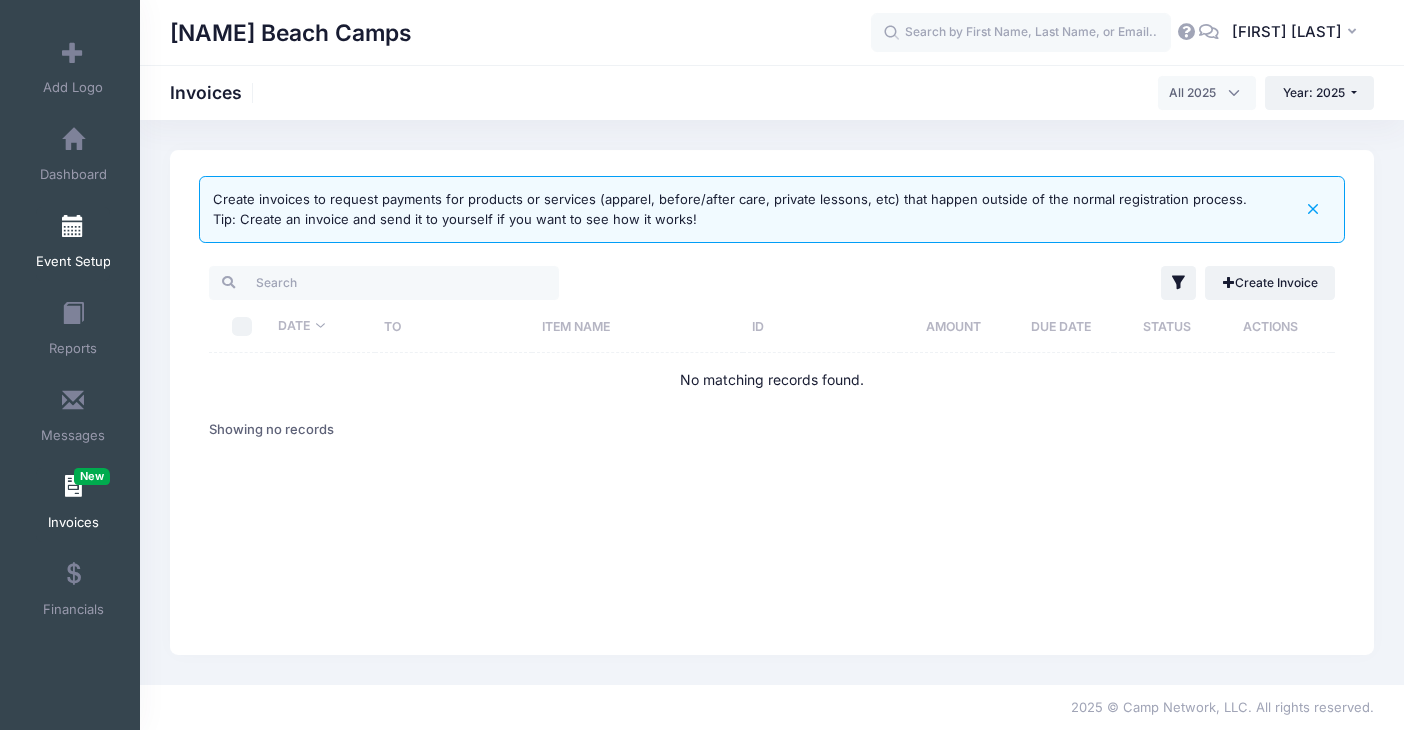 click on "Event Setup" at bounding box center (73, 244) 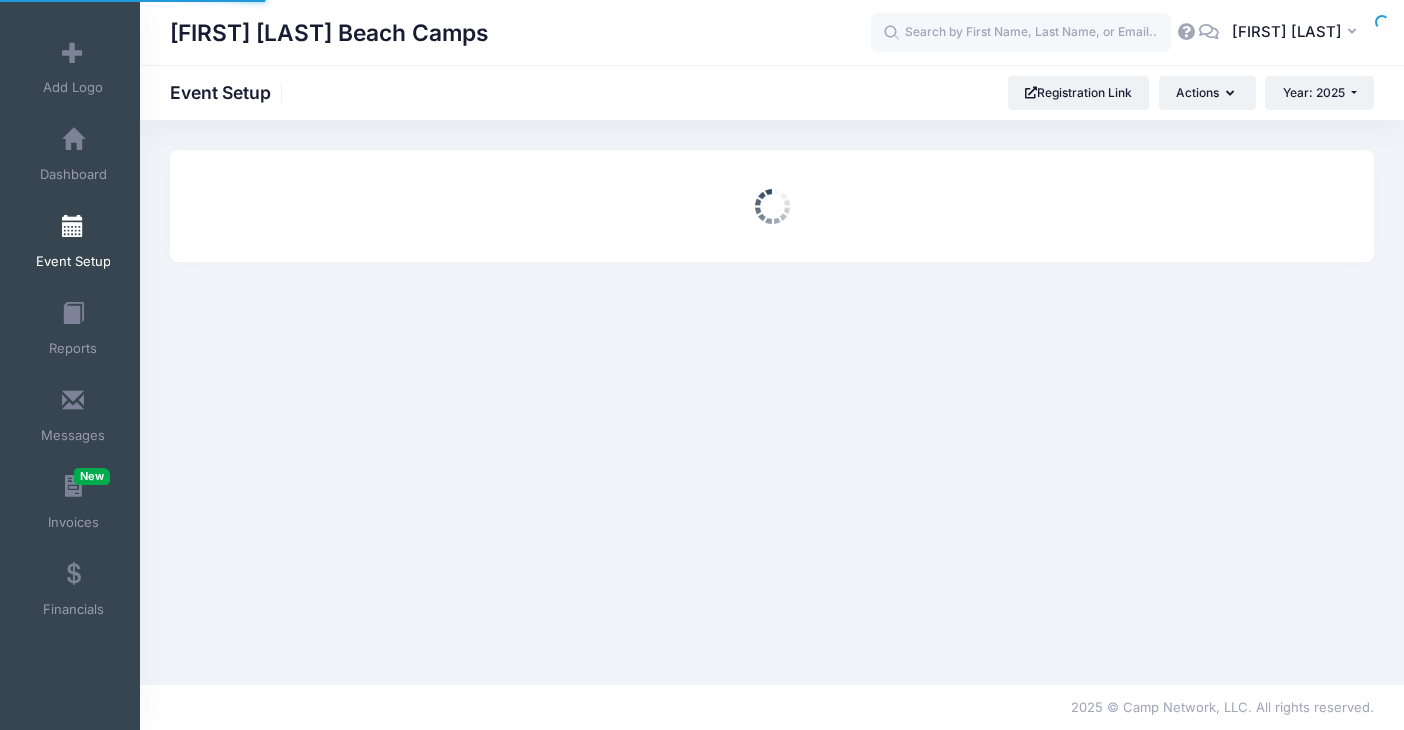 scroll, scrollTop: 0, scrollLeft: 0, axis: both 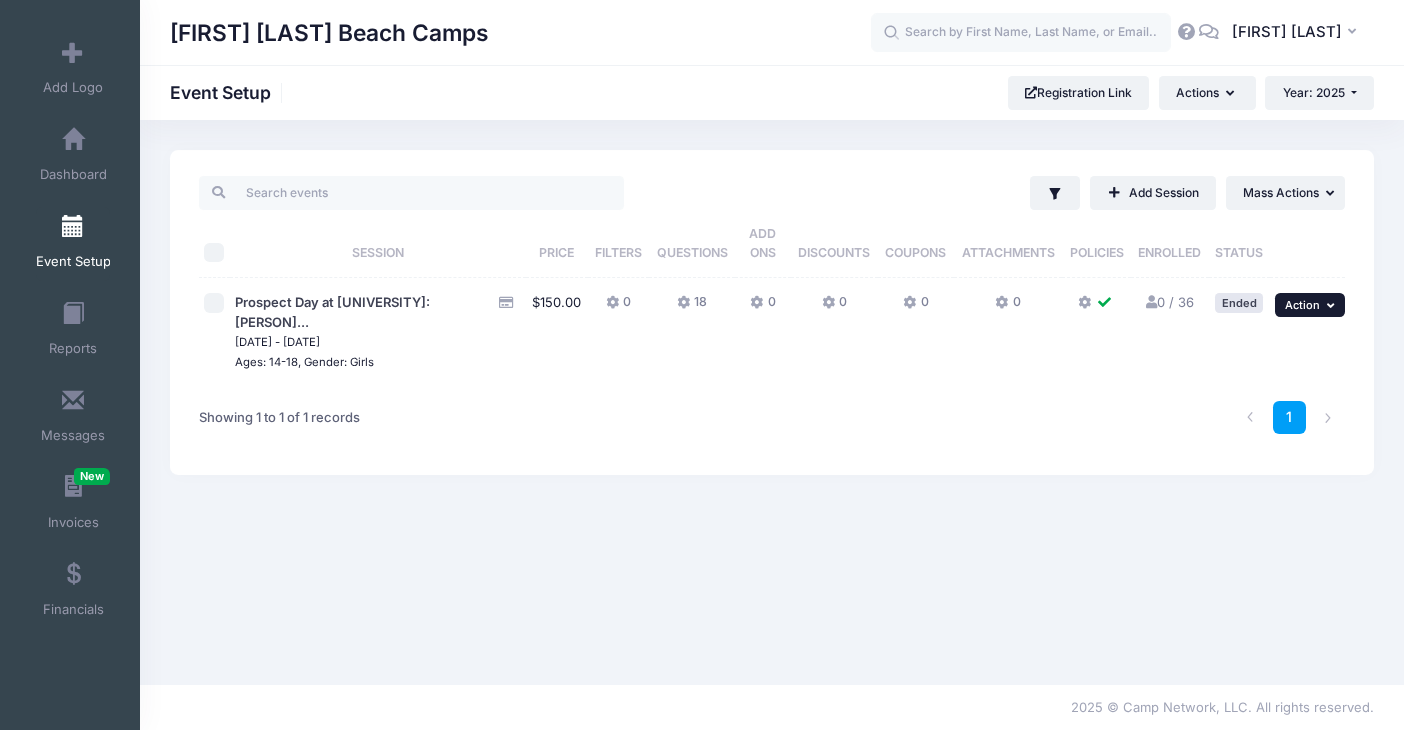 click on "Action" at bounding box center [1302, 305] 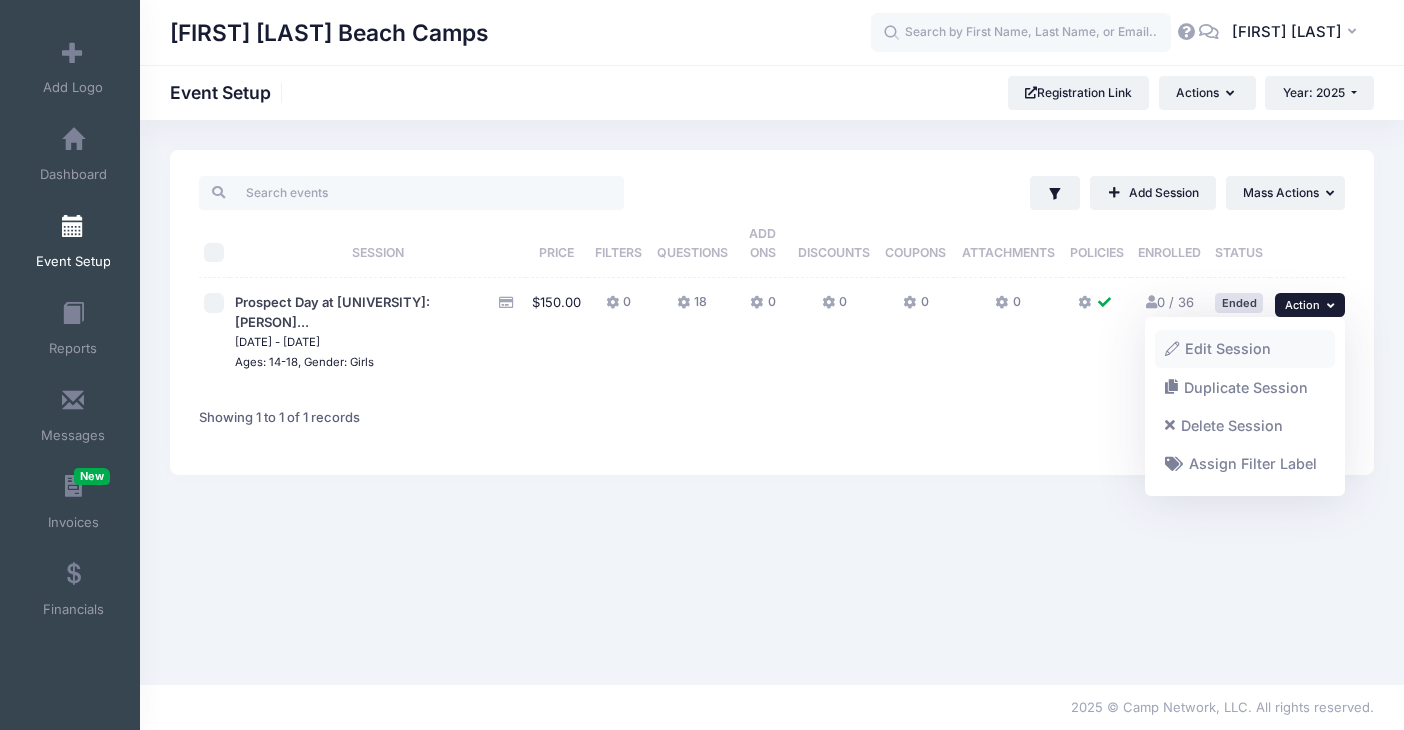 click on "Edit Session" at bounding box center (1245, 349) 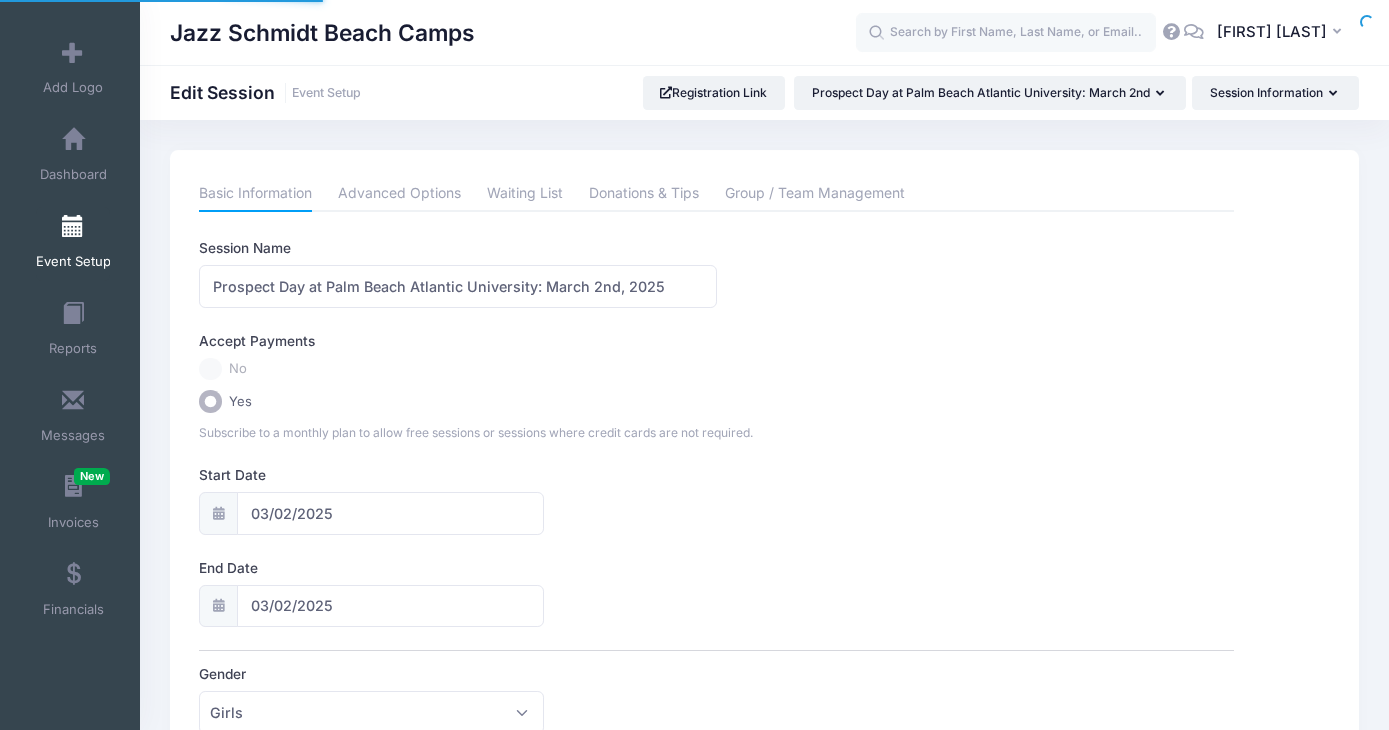 scroll, scrollTop: 0, scrollLeft: 0, axis: both 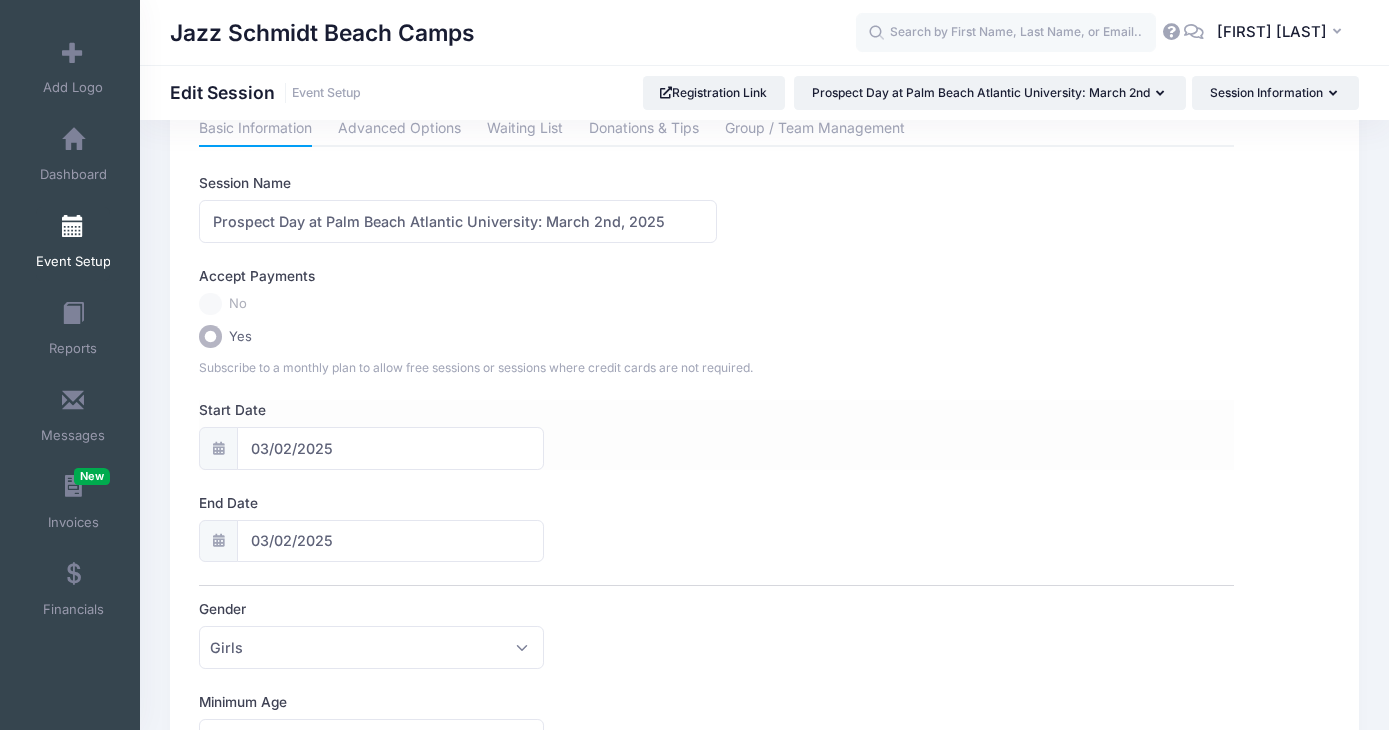 click at bounding box center (218, 448) 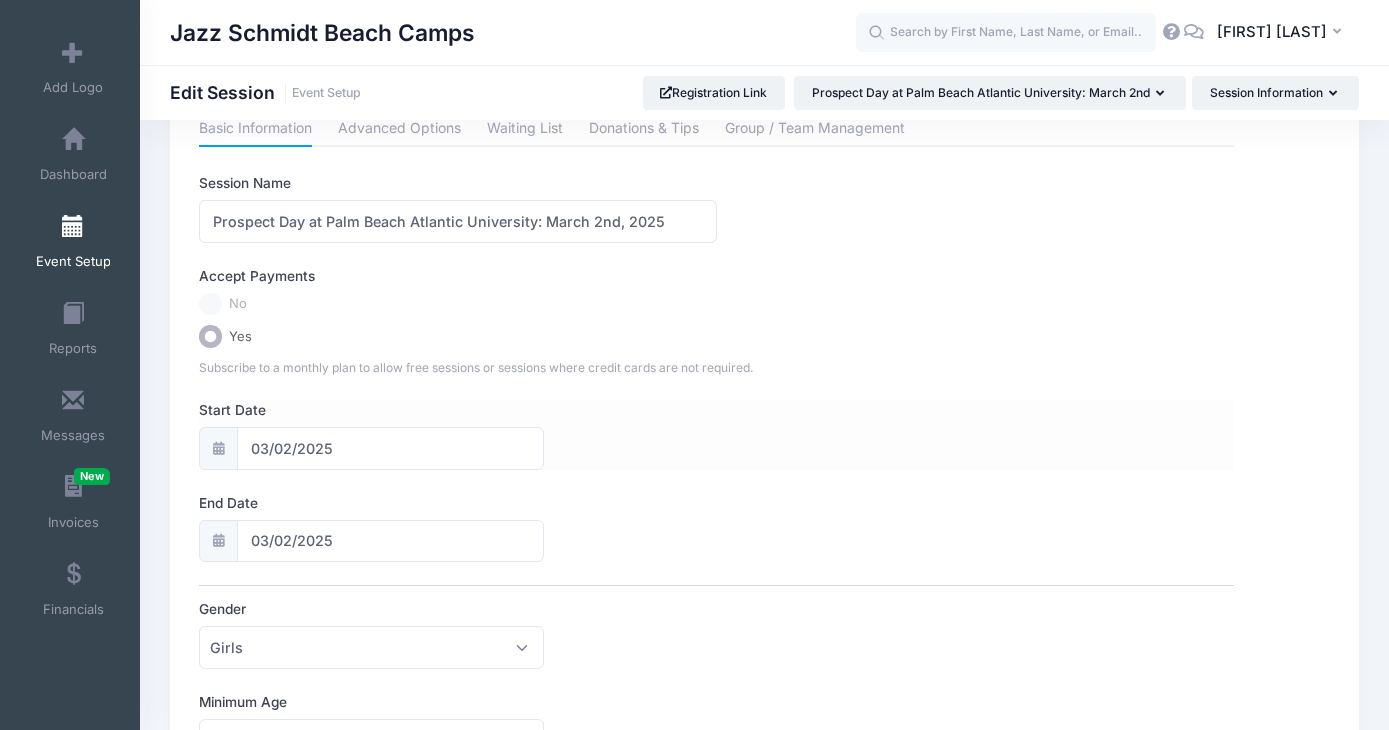 click at bounding box center (218, 448) 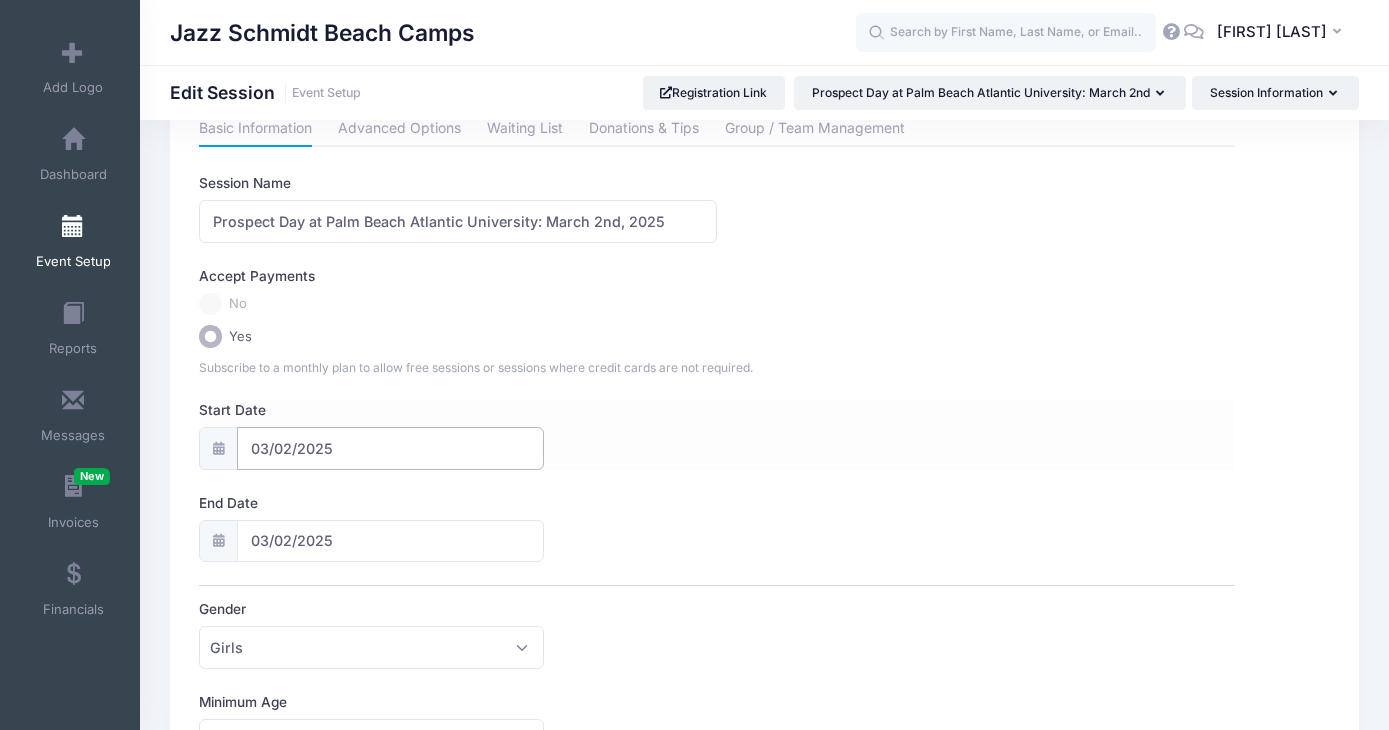 click on "03/02/2025" at bounding box center [390, 448] 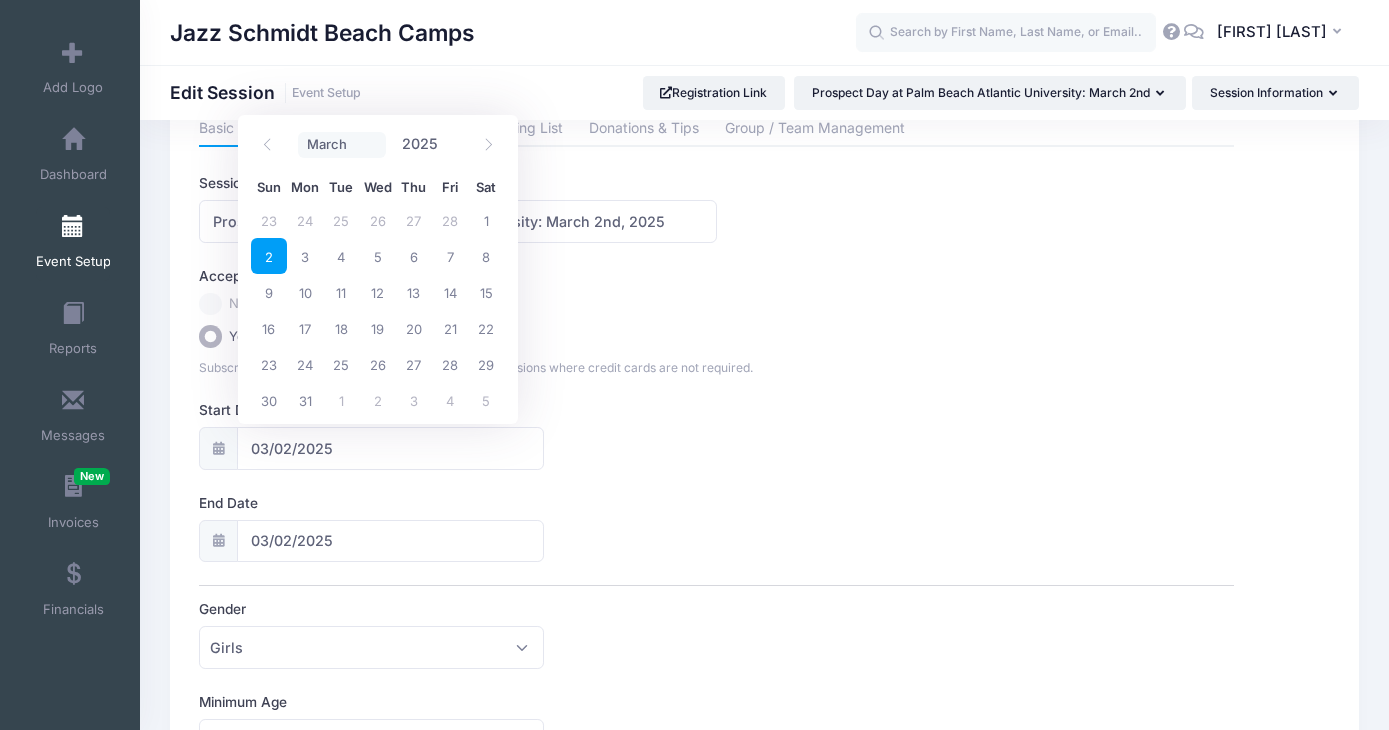 click on "January February March April May June July August September October November December" at bounding box center (342, 145) 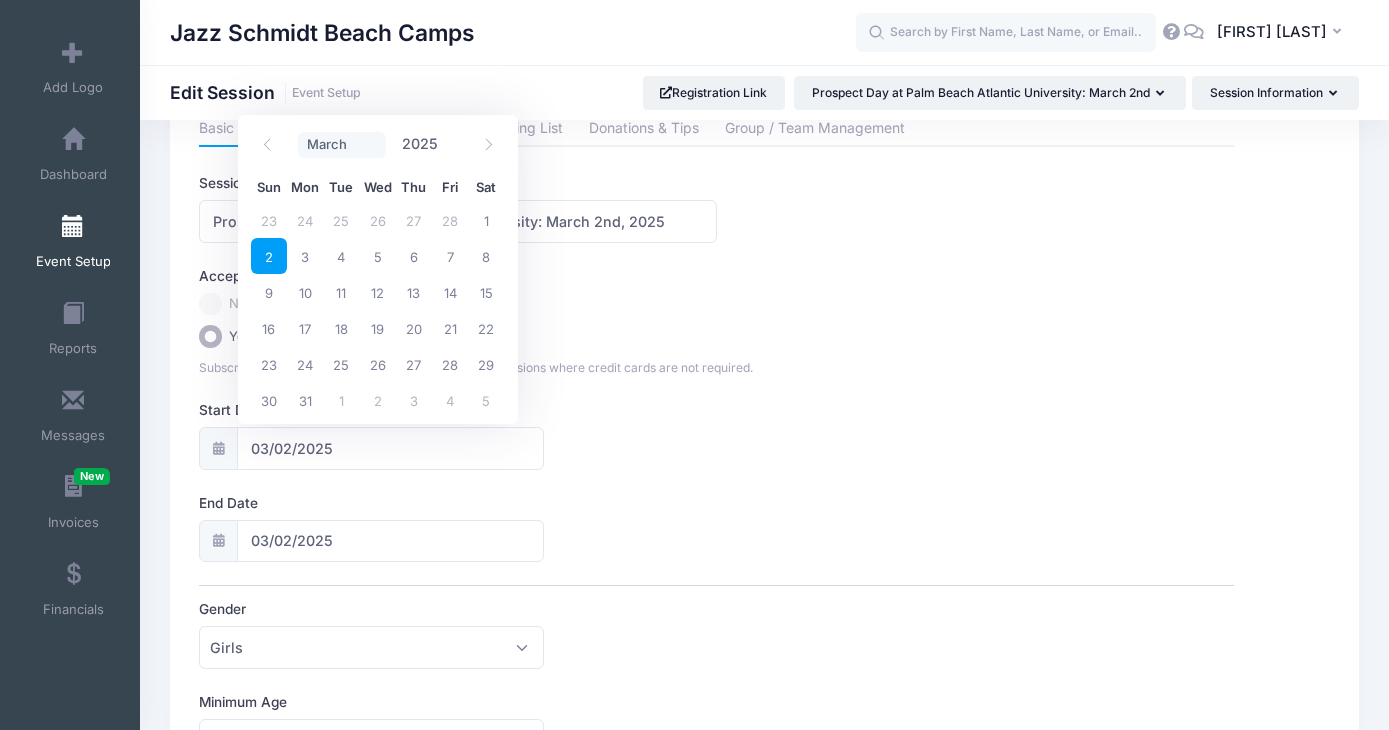 select on "8" 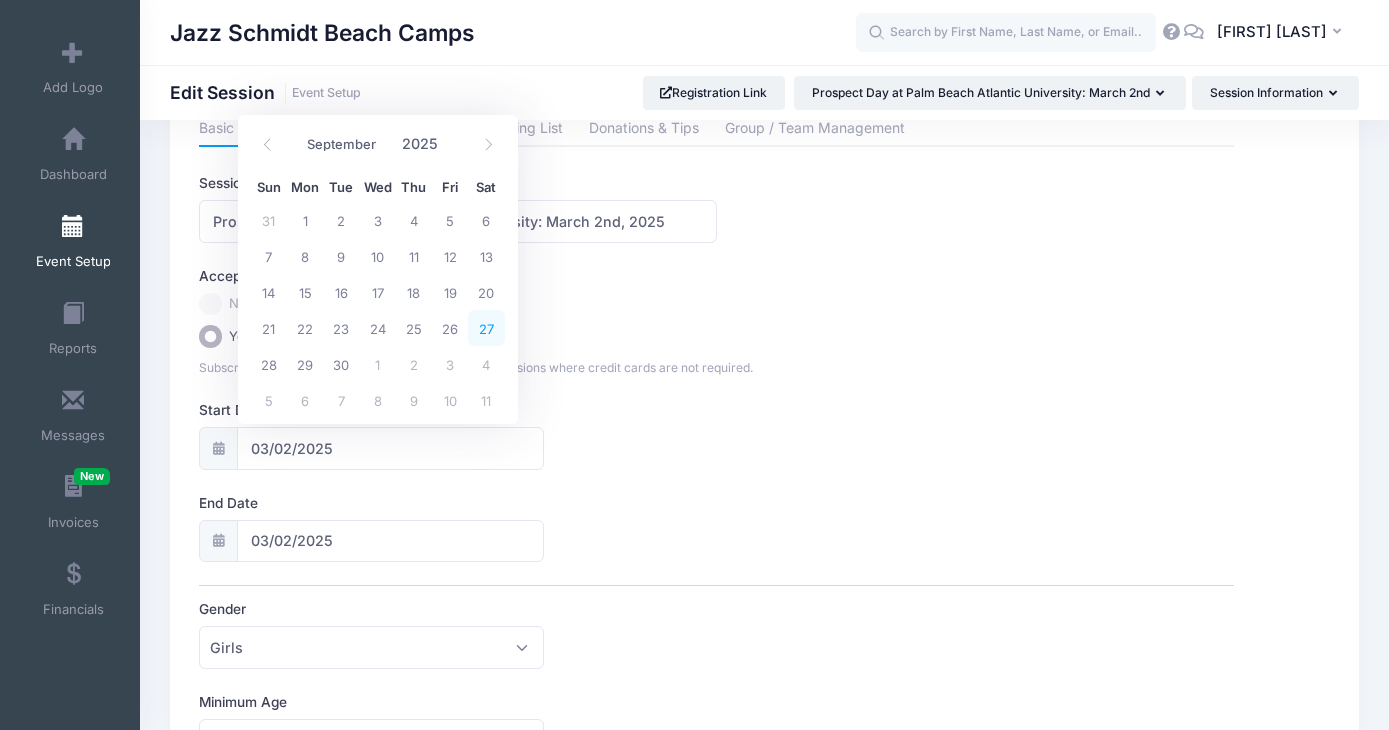 click on "27" at bounding box center [486, 328] 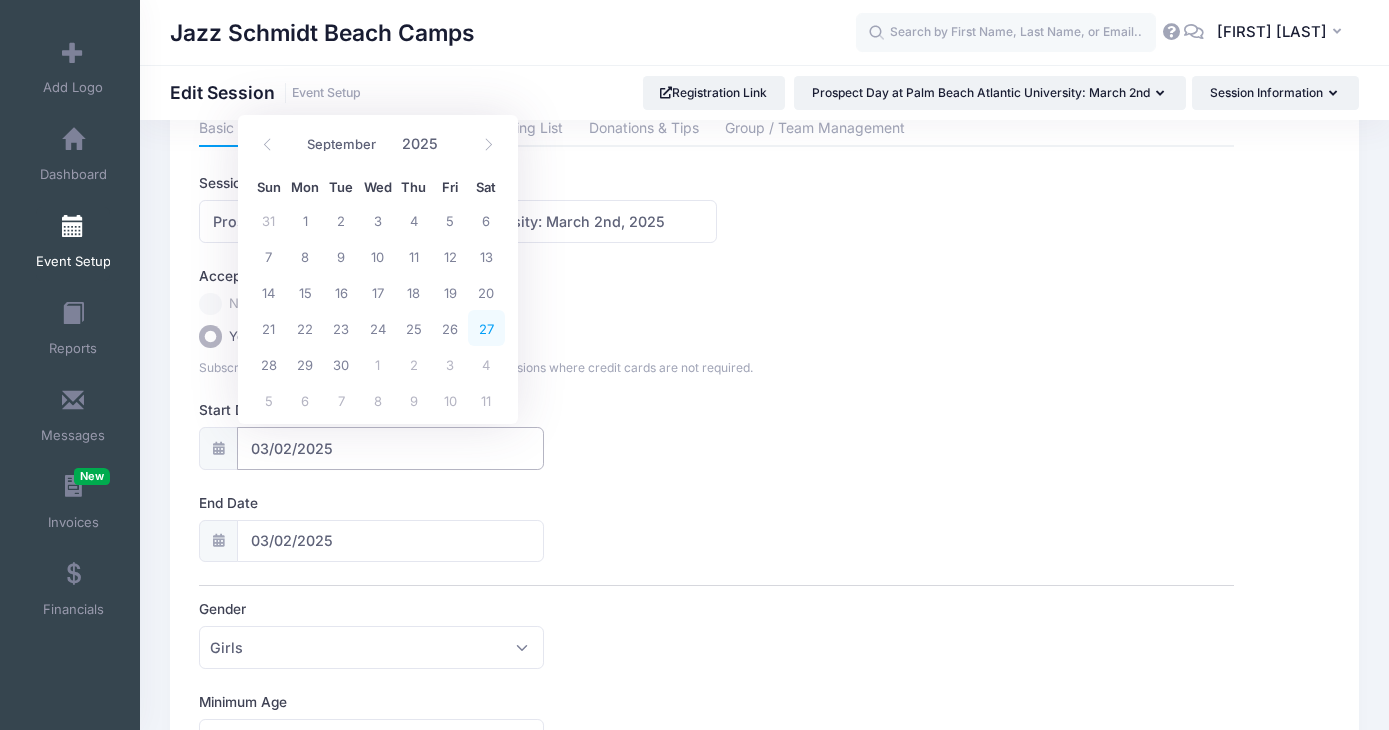 type on "[DATE]" 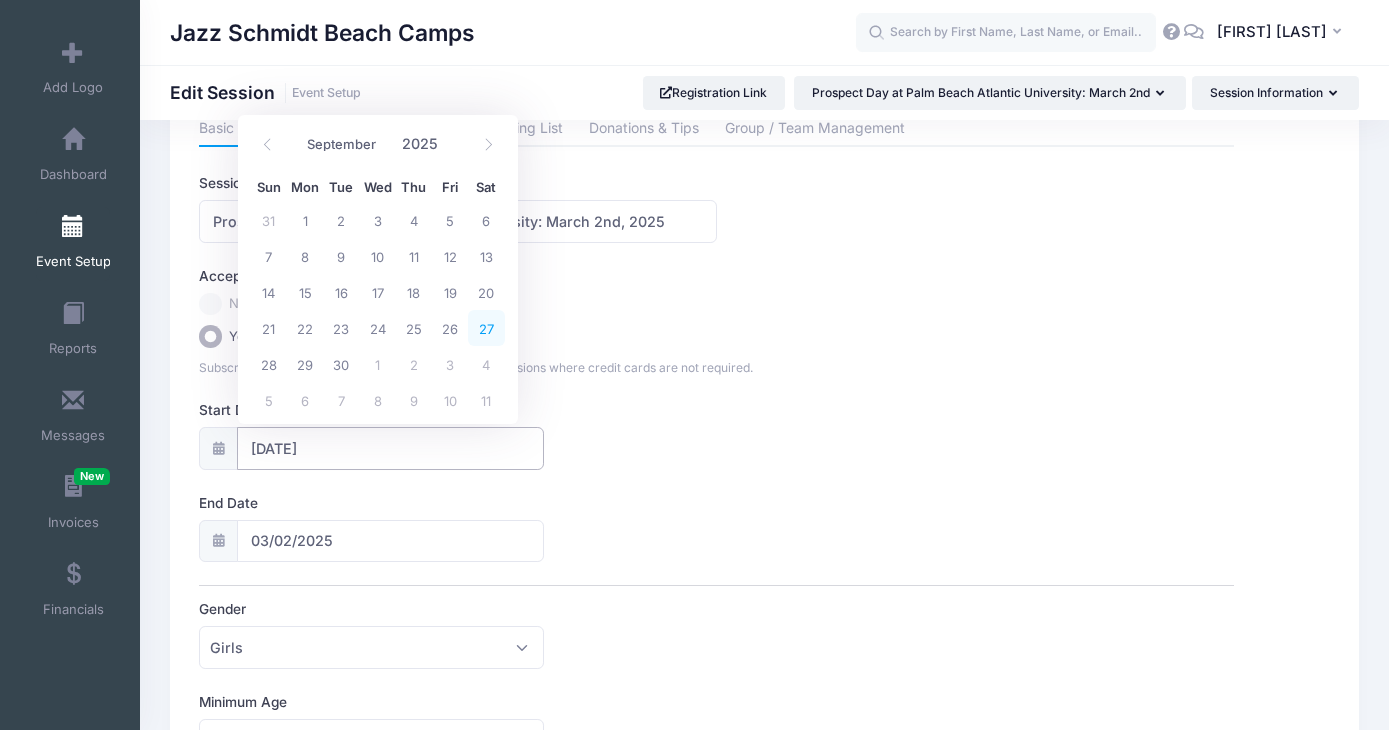 type on "[DATE]" 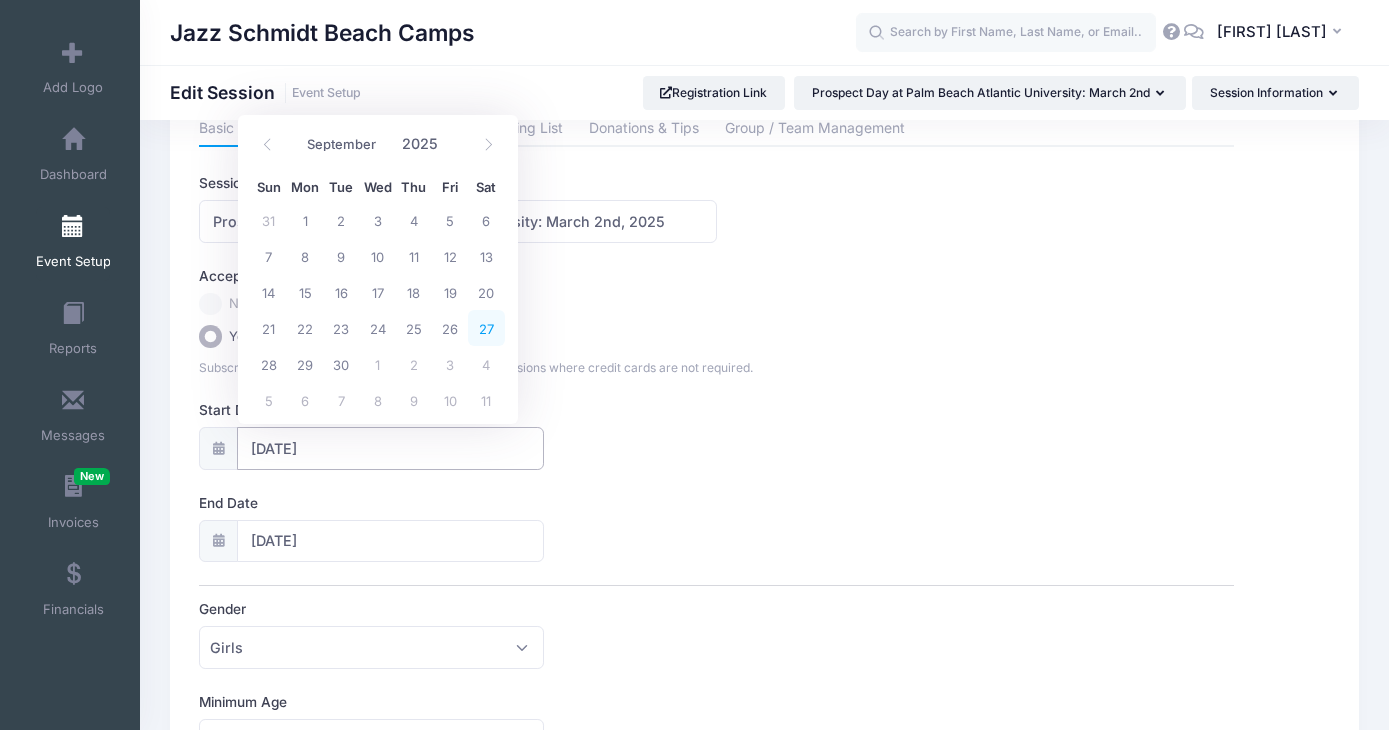 select on "8" 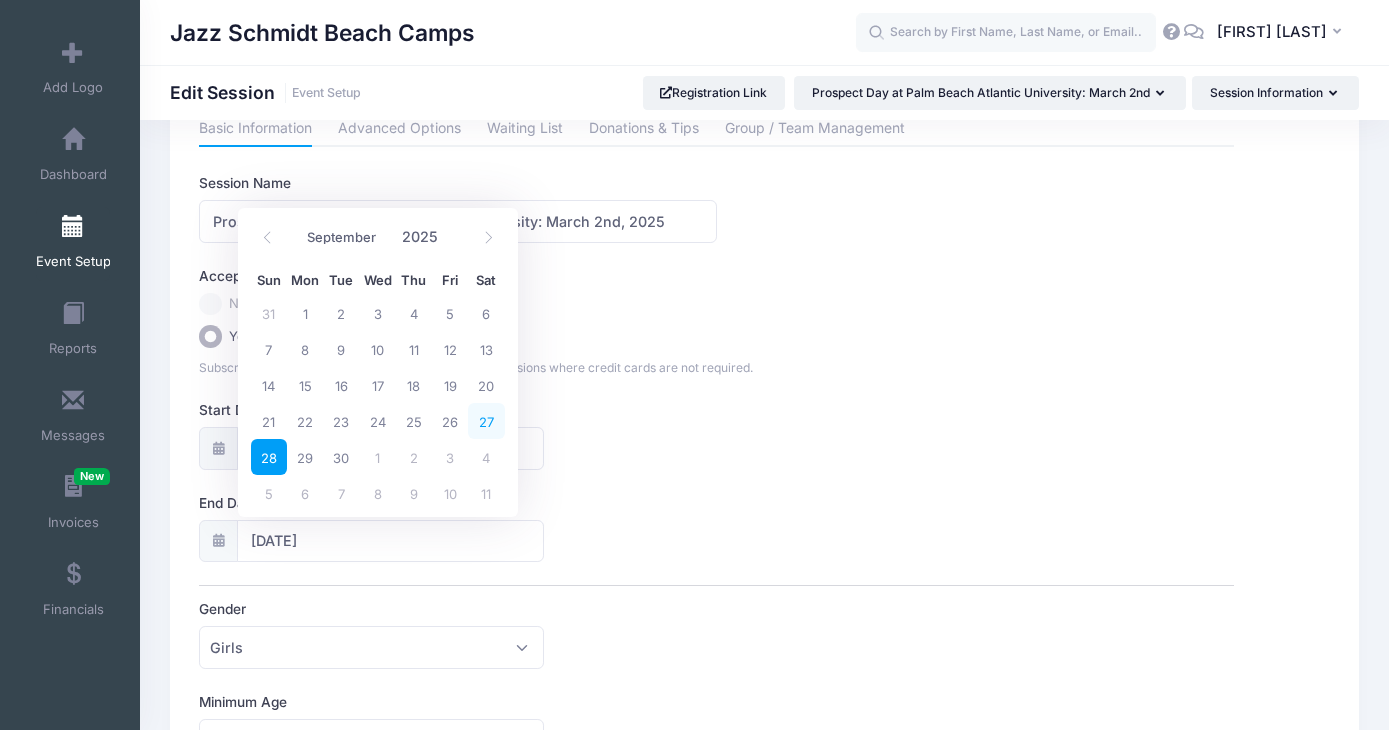 click on "27" at bounding box center (486, 421) 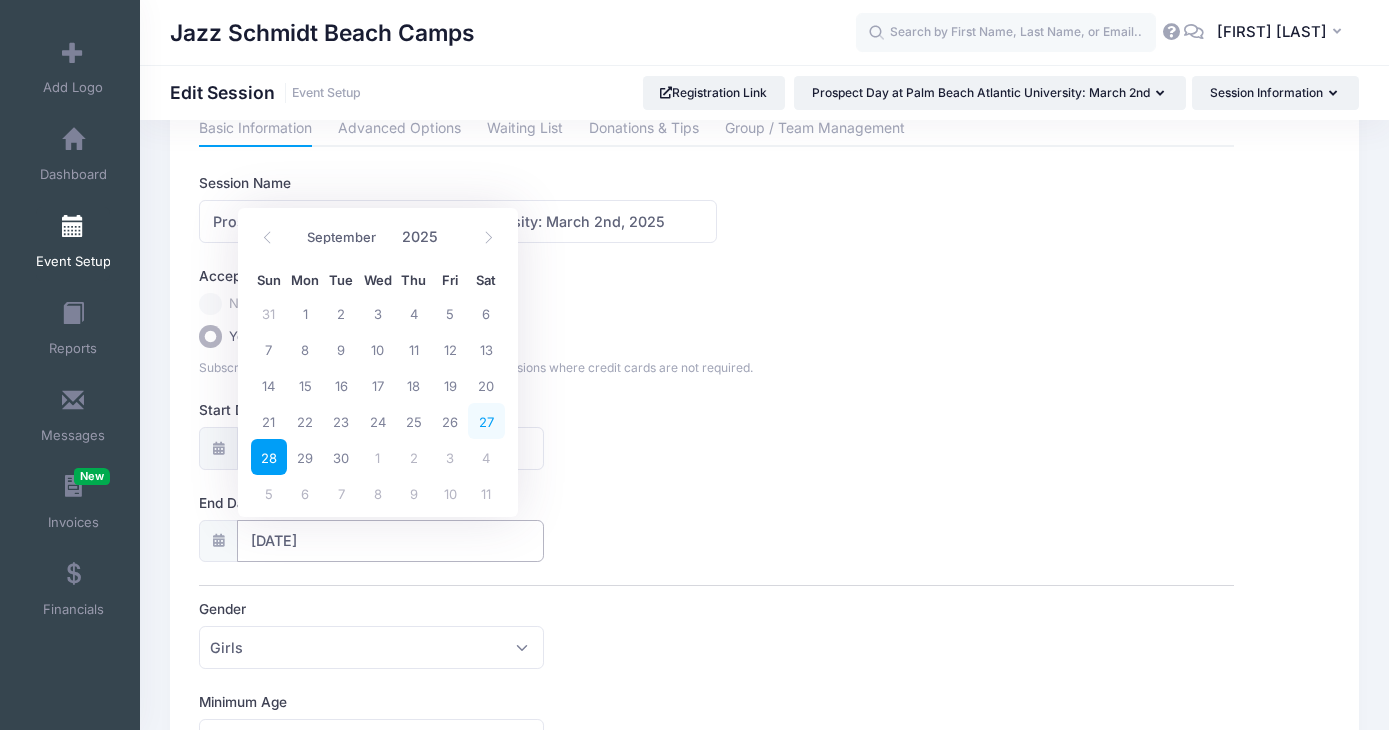 type on "[DATE]" 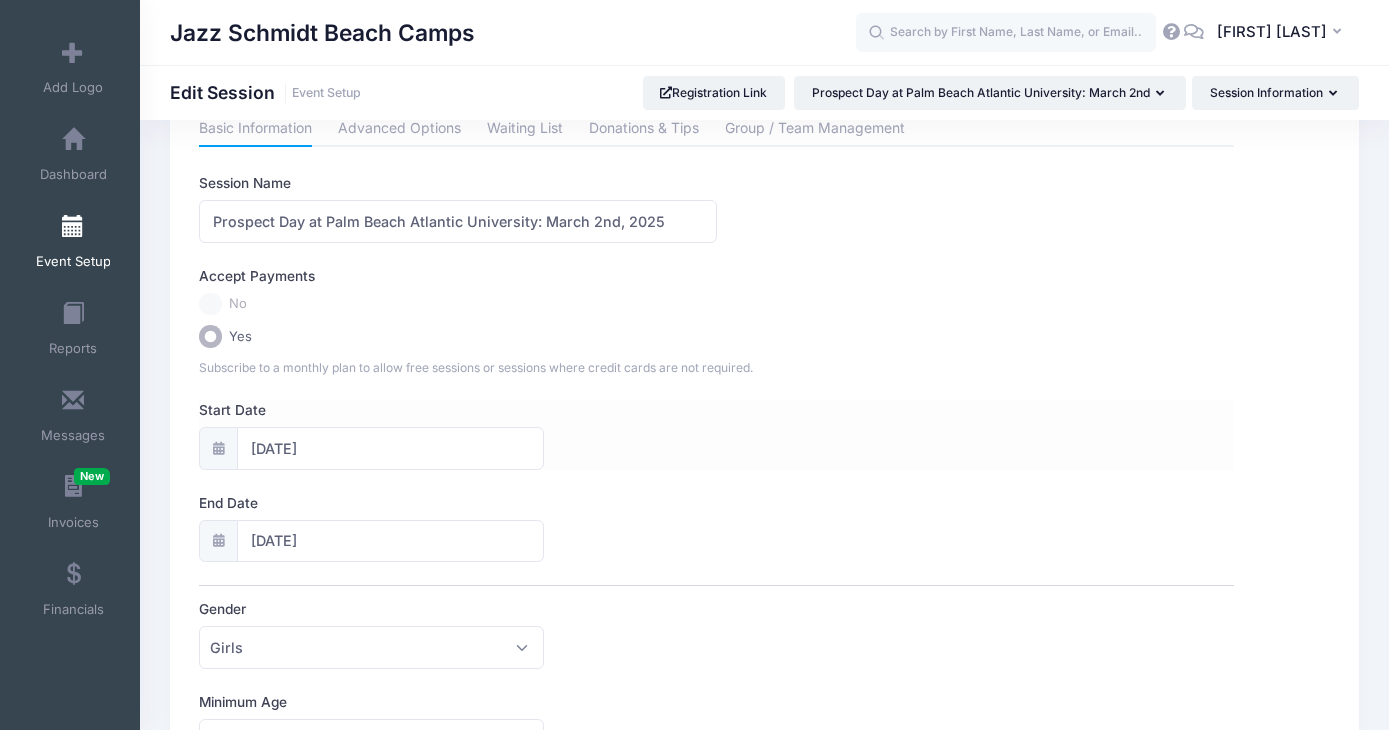 click on "Start Date
[DATE]" at bounding box center [716, 435] 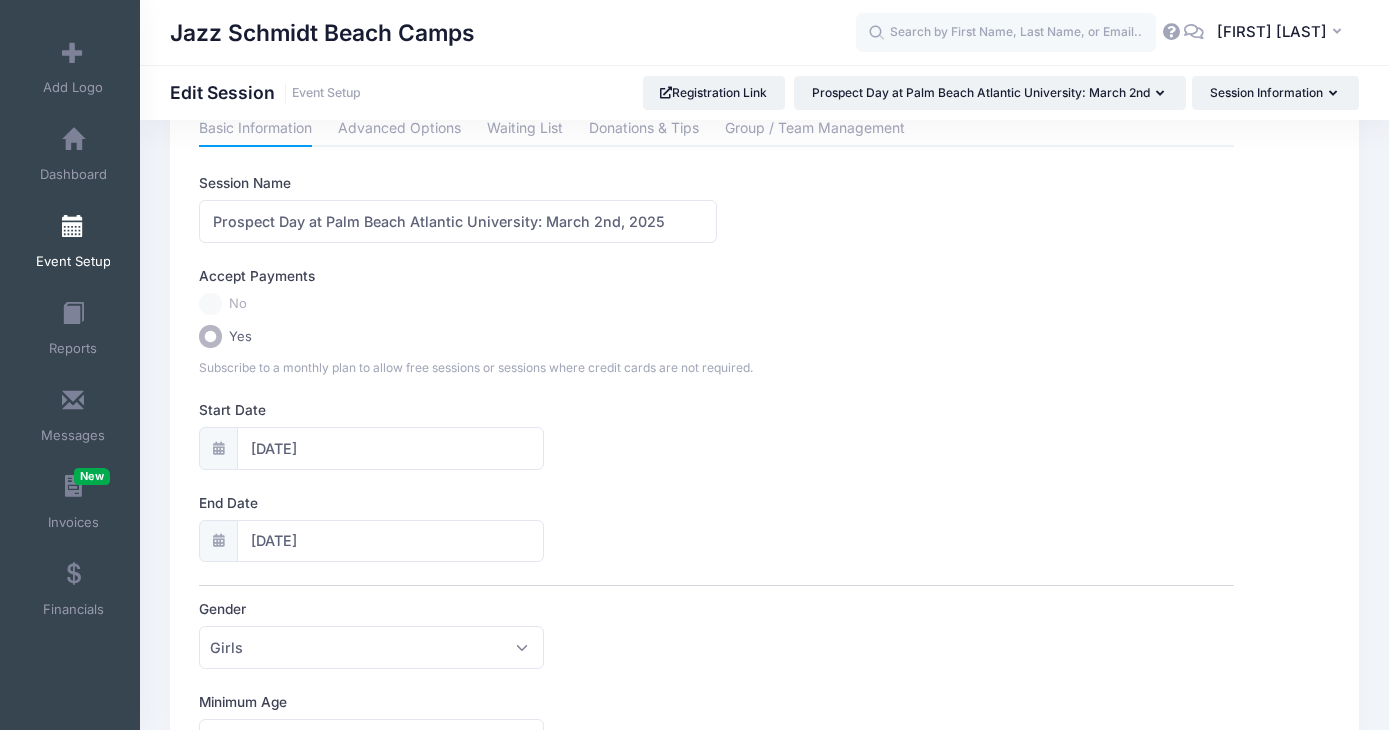 scroll, scrollTop: 0, scrollLeft: 0, axis: both 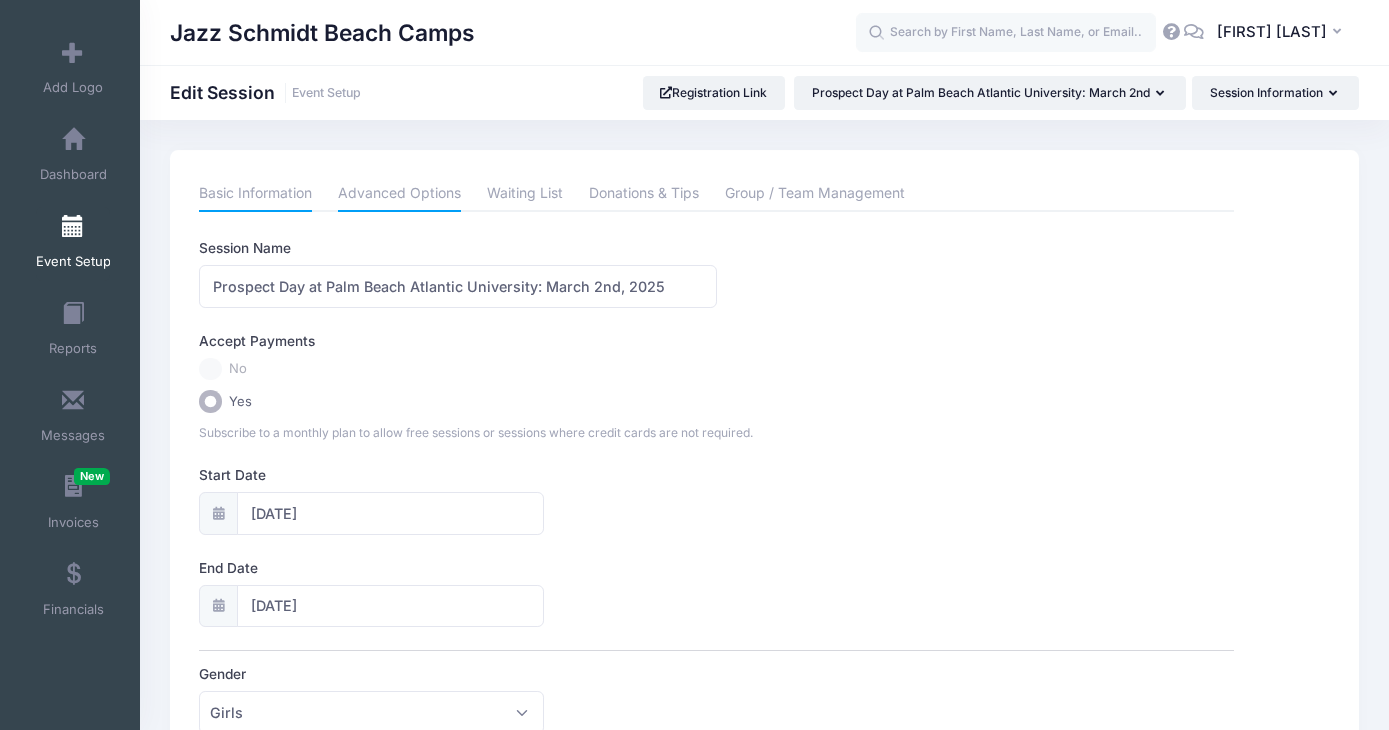 click on "Advanced Options" at bounding box center [399, 194] 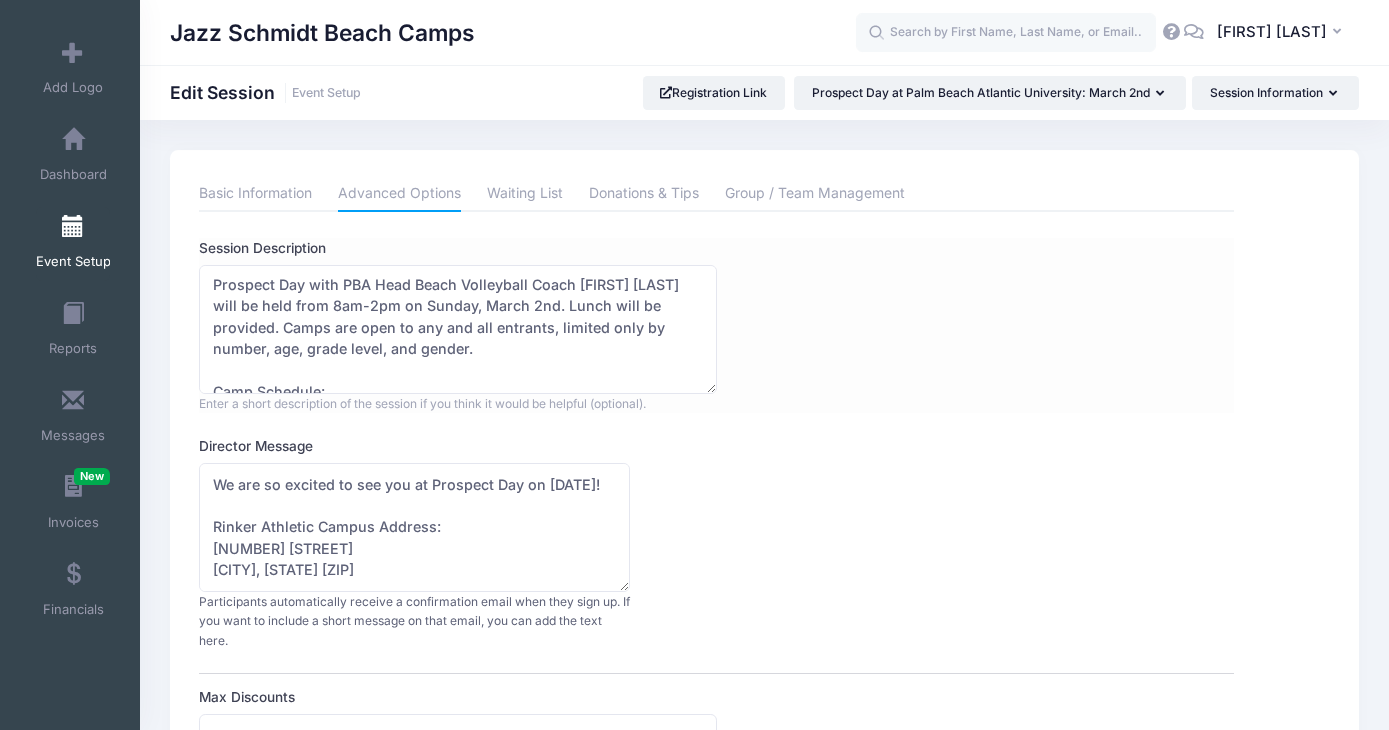 scroll, scrollTop: 0, scrollLeft: 0, axis: both 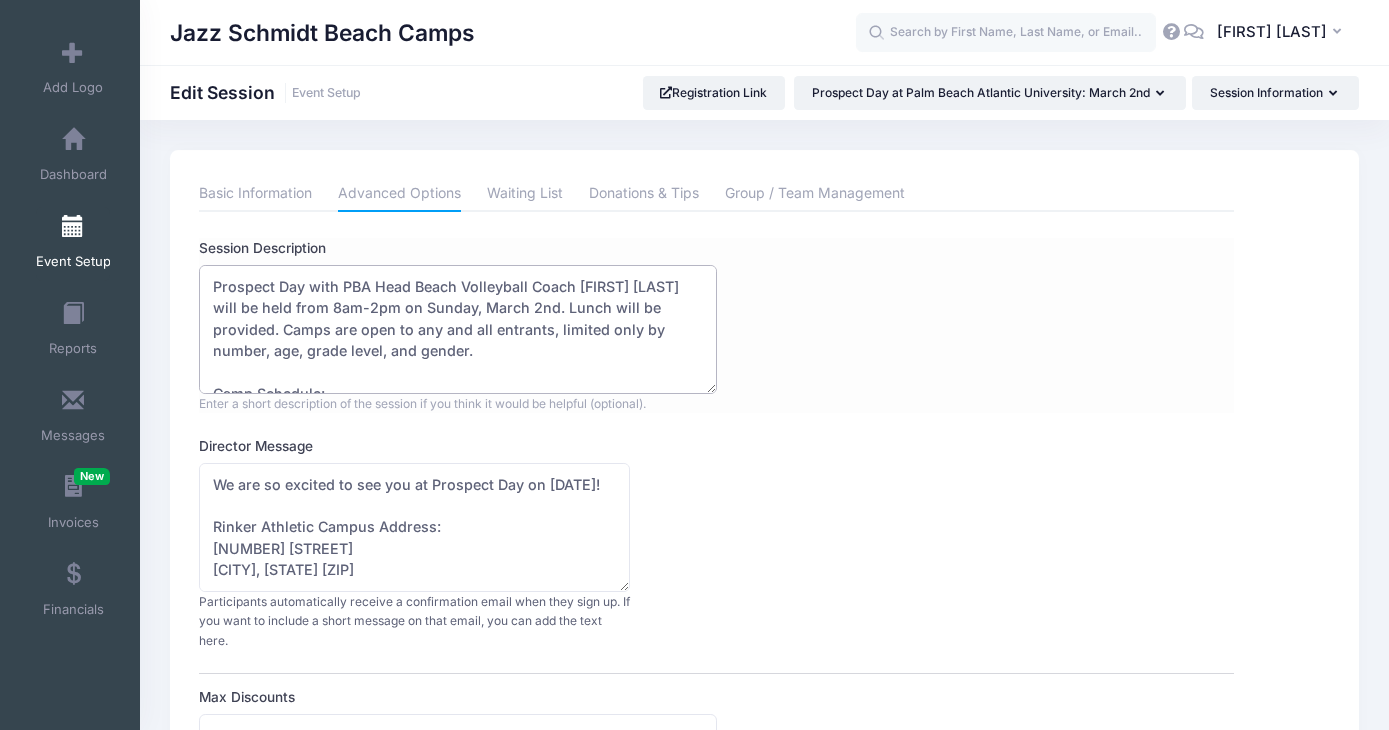click on "Prospect Day with PBA Head Beach Volleyball Coach [FIRST] [LAST] will be held from 8am-2pm on Sunday, March 2nd. Lunch will be provided. Camps are open to any and all entrants, limited only by number, age, grade level, and gender.
Camp Schedule:
7:45am- Check In
8:00am- Morning Session
11:00am- Lunch + Rinker Athletic Campus Tour
12:00pm- Afternoon Session
1:45pm- Closing" at bounding box center [457, 329] 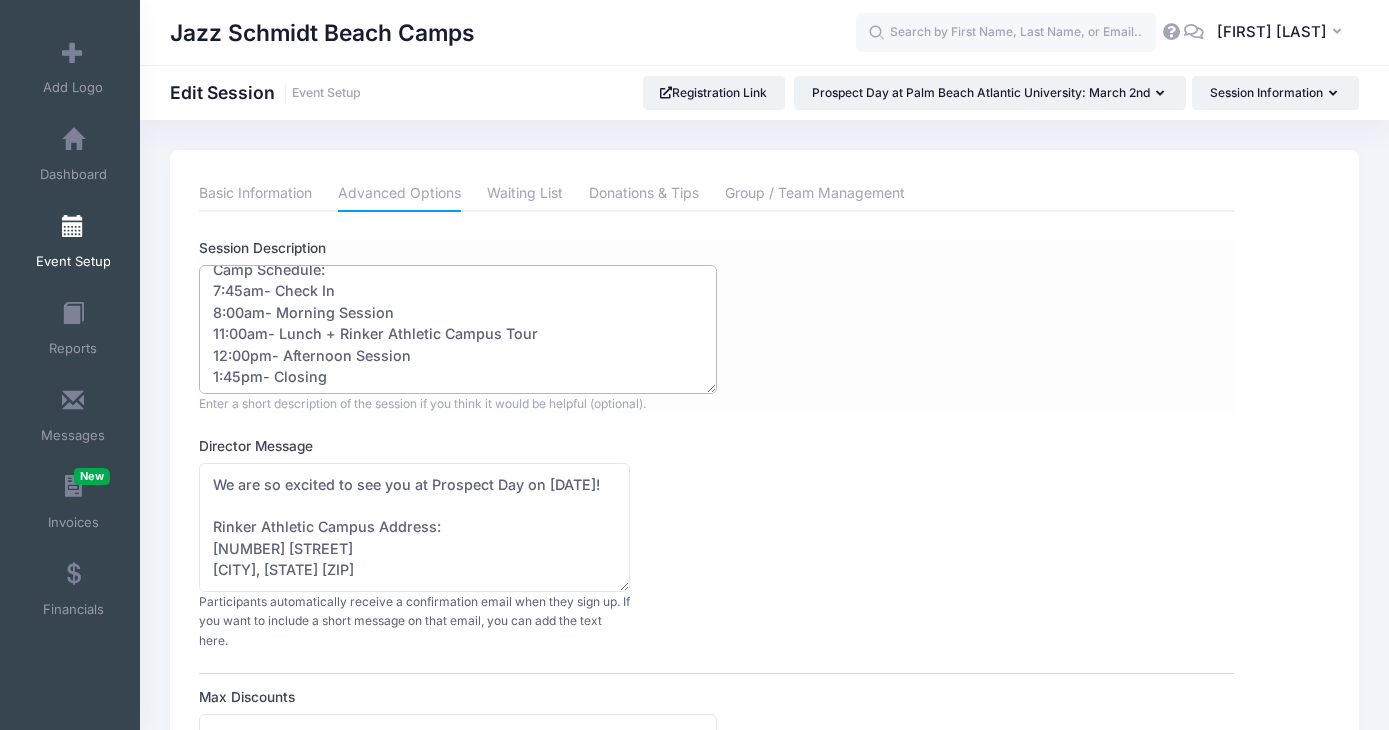 scroll, scrollTop: 129, scrollLeft: 0, axis: vertical 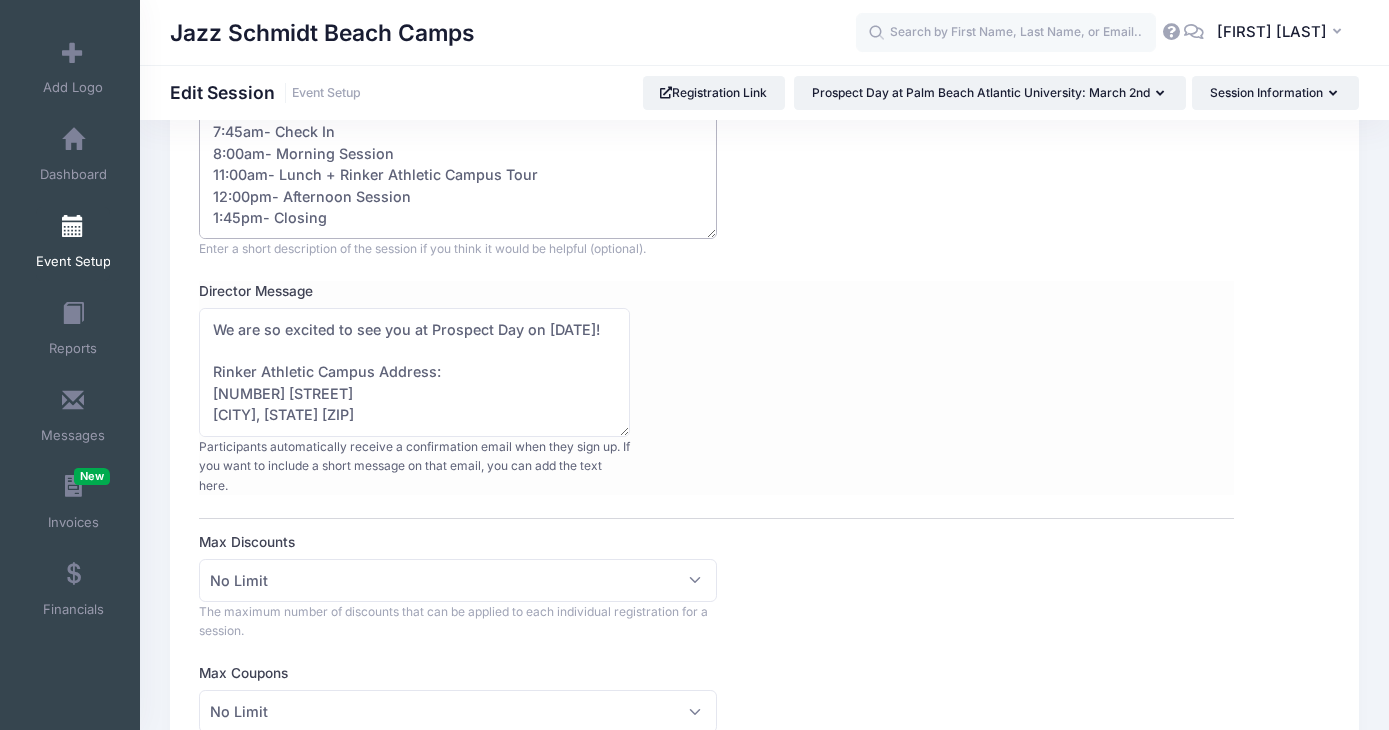 type on "Prospect Day with PBA Head Beach Volleyball Coach [FIRST] [LAST] will be held from 8am-2pm on Saturday, September 27th. Lunch will be provided. Camps are open to any and all entrants, limited only by number, age, grade level, and gender.
Camp Schedule:
7:45am- Check In
8:00am- Morning Session
11:00am- Lunch + Rinker Athletic Campus Tour
12:00pm- Afternoon Session
1:45pm- Closing" 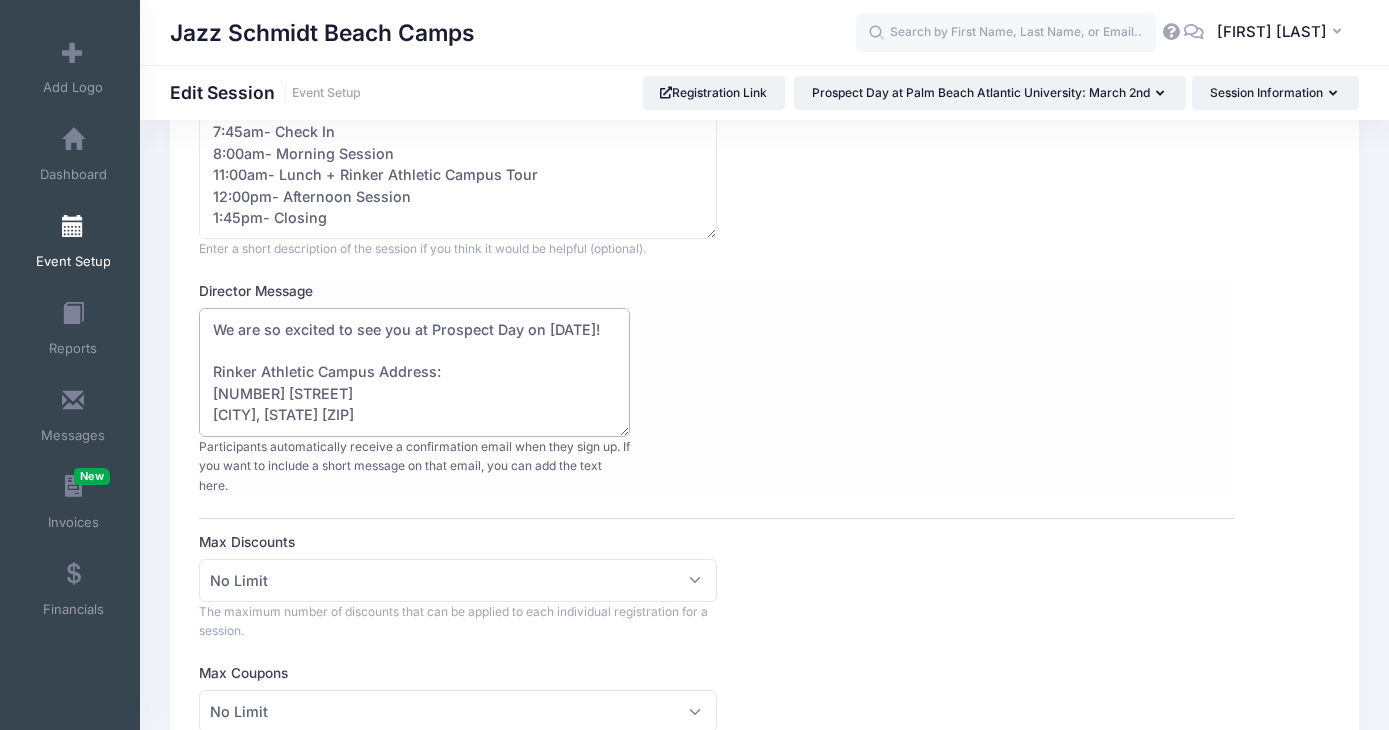 click on "We are so excited to see you at Prospect Day on [DATE]!
Rinker Athletic Campus Address:
[NUMBER] [STREET]
[CITY], [STATE] [ZIP]
Camp Schedule:
7:45am- Check In
8:00am- Morning Session
11:00am- Lunch + Rinker Athletic Campus Tour
12:00pm- Afternoon Session
1:45pm- Closing
Please bring a water bottle and a towel, and reach out if you have any questions. Lunch will be provided. Safe travels to West Palm Beach!
[FIRST] [LAST]
[EMAIL]" at bounding box center [414, 372] 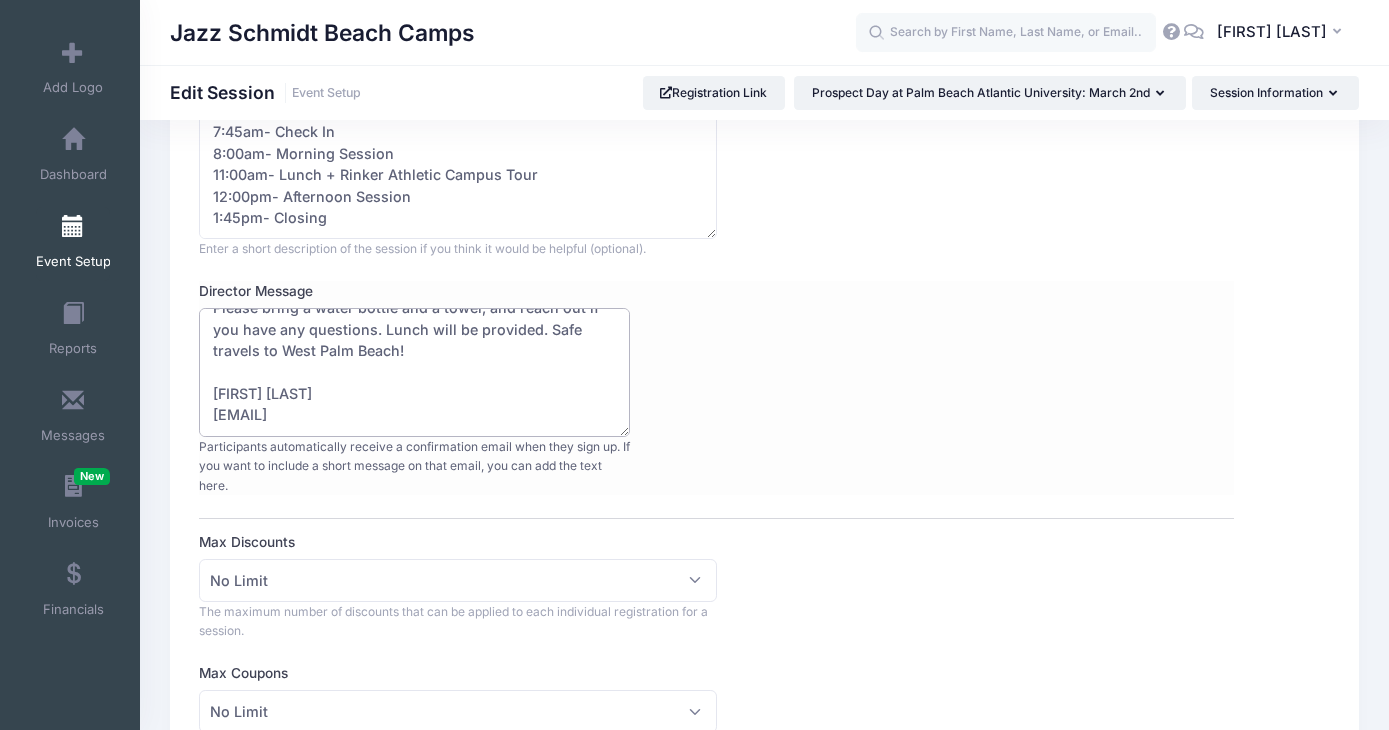 scroll, scrollTop: 322, scrollLeft: 0, axis: vertical 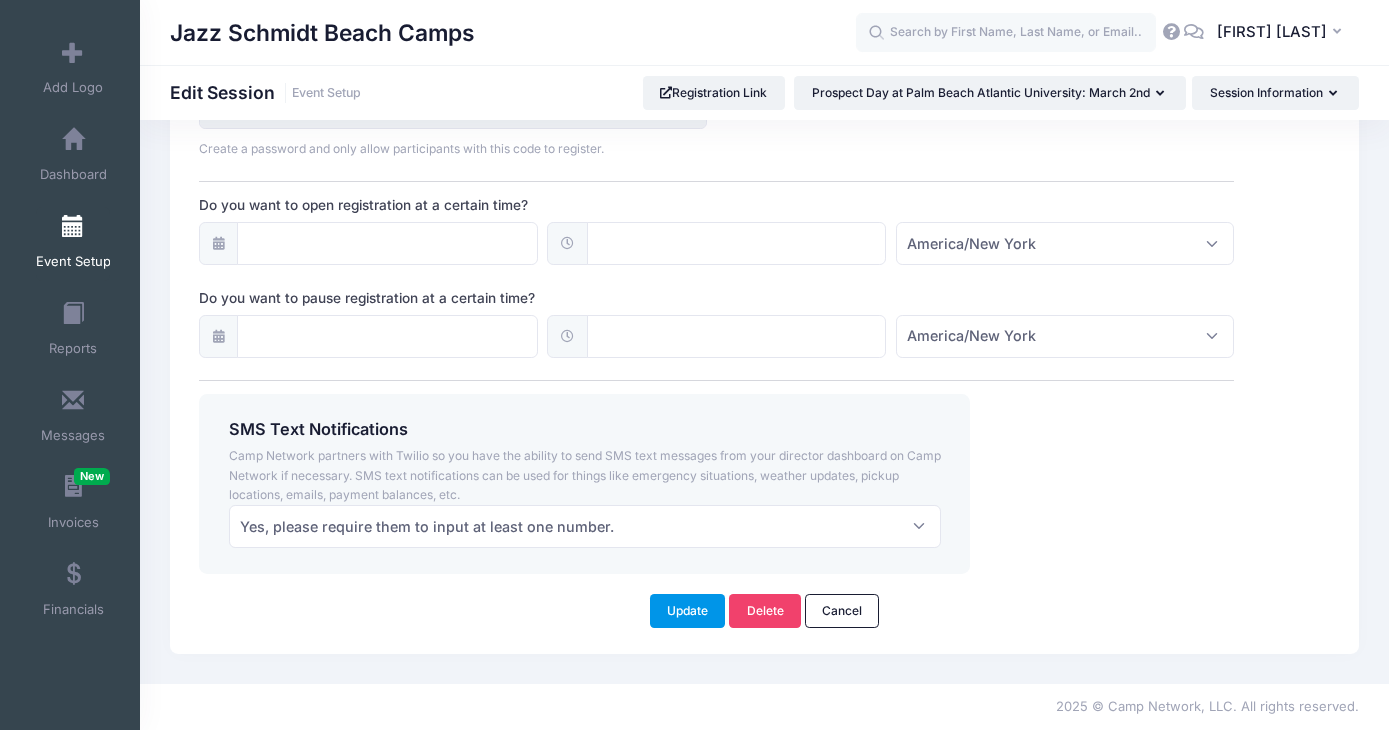 type on "We are so excited to see you at Prospect Day on [DATE]!
Rinker Athletic Campus Address:
[NUMBER] [STREET]
[CITY], [STATE] [ZIP]
Camp Schedule:
7:45am- Check In
8:00am- Morning Session
11:00am- Lunch + Rinker Athletic Campus Tour
12:00pm- Afternoon Session
1:45pm- Closing
Please bring a water bottle and a towel, and reach out if you have any questions. Lunch will be provided. Safe travels to West Palm Beach!
[FIRST] [LAST]
[EMAIL]" 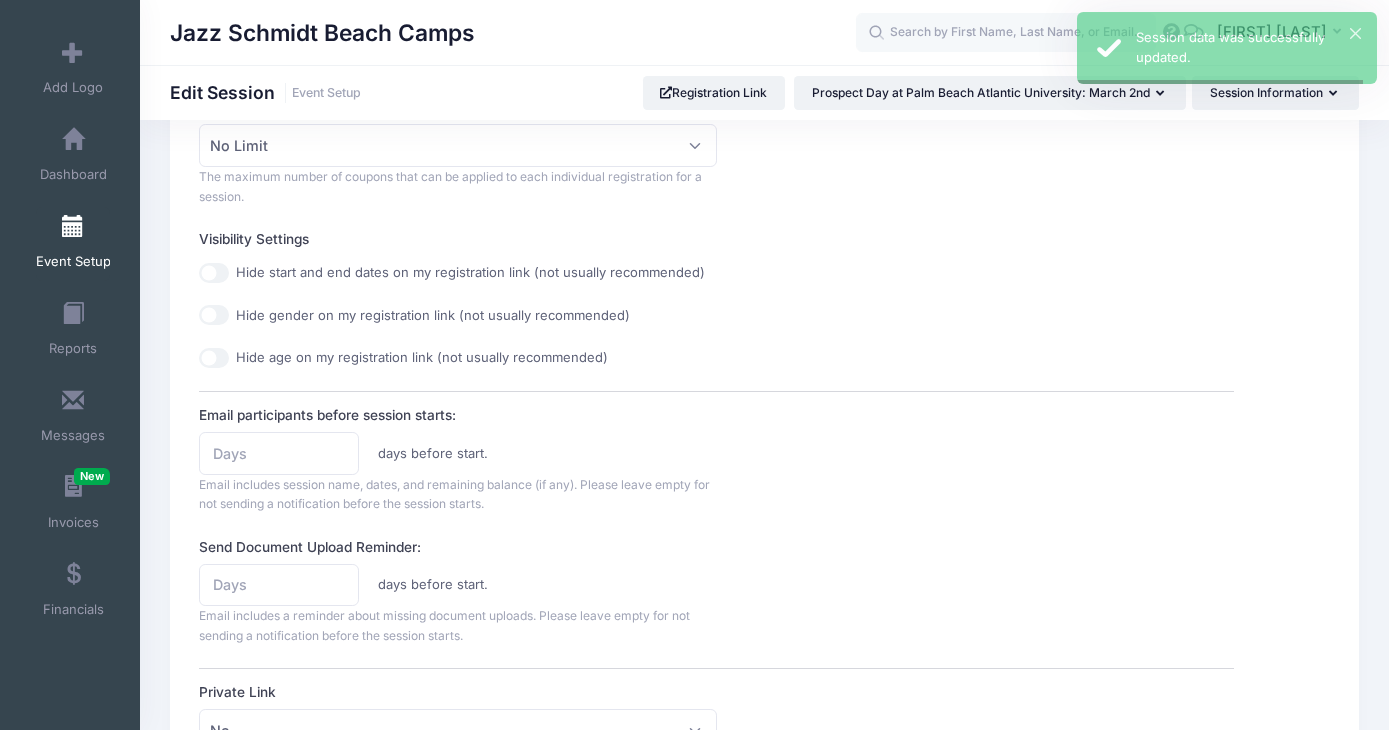 scroll, scrollTop: 0, scrollLeft: 0, axis: both 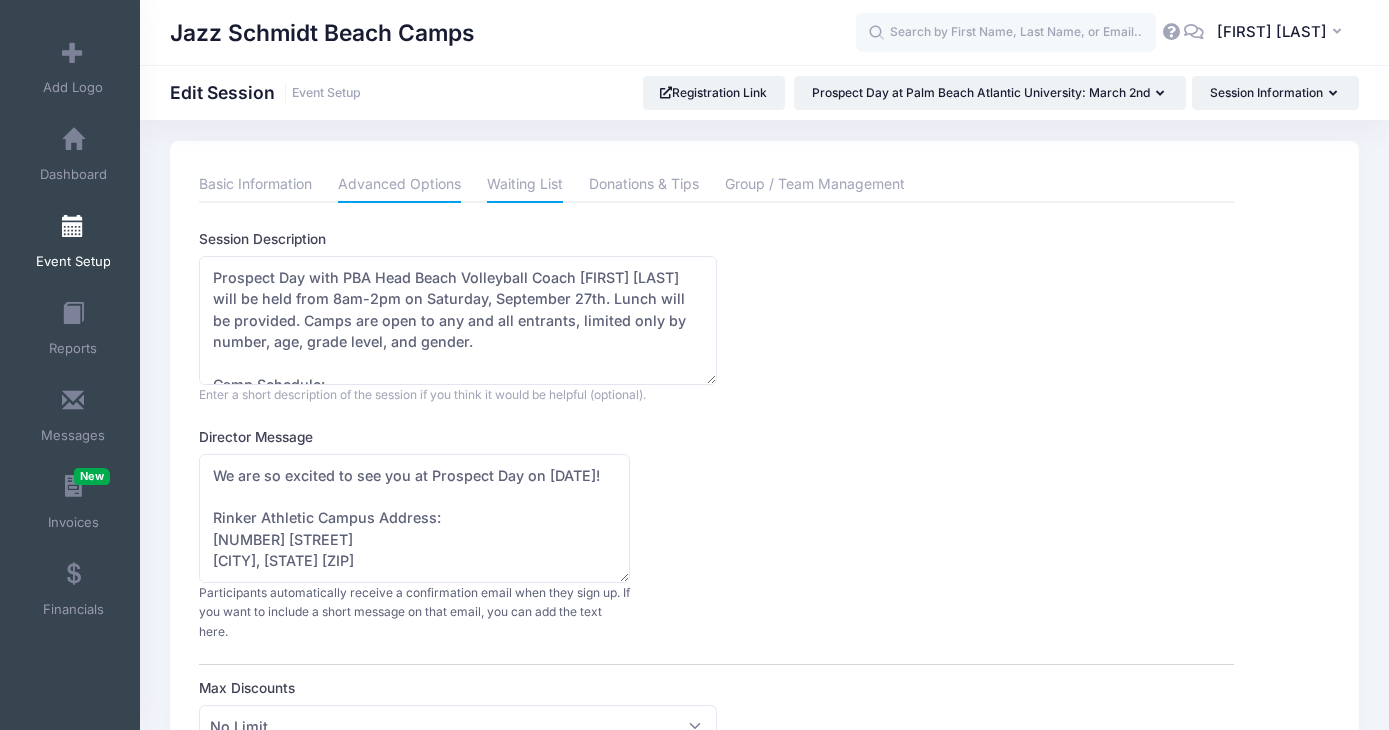 click on "Waiting List" at bounding box center [525, 185] 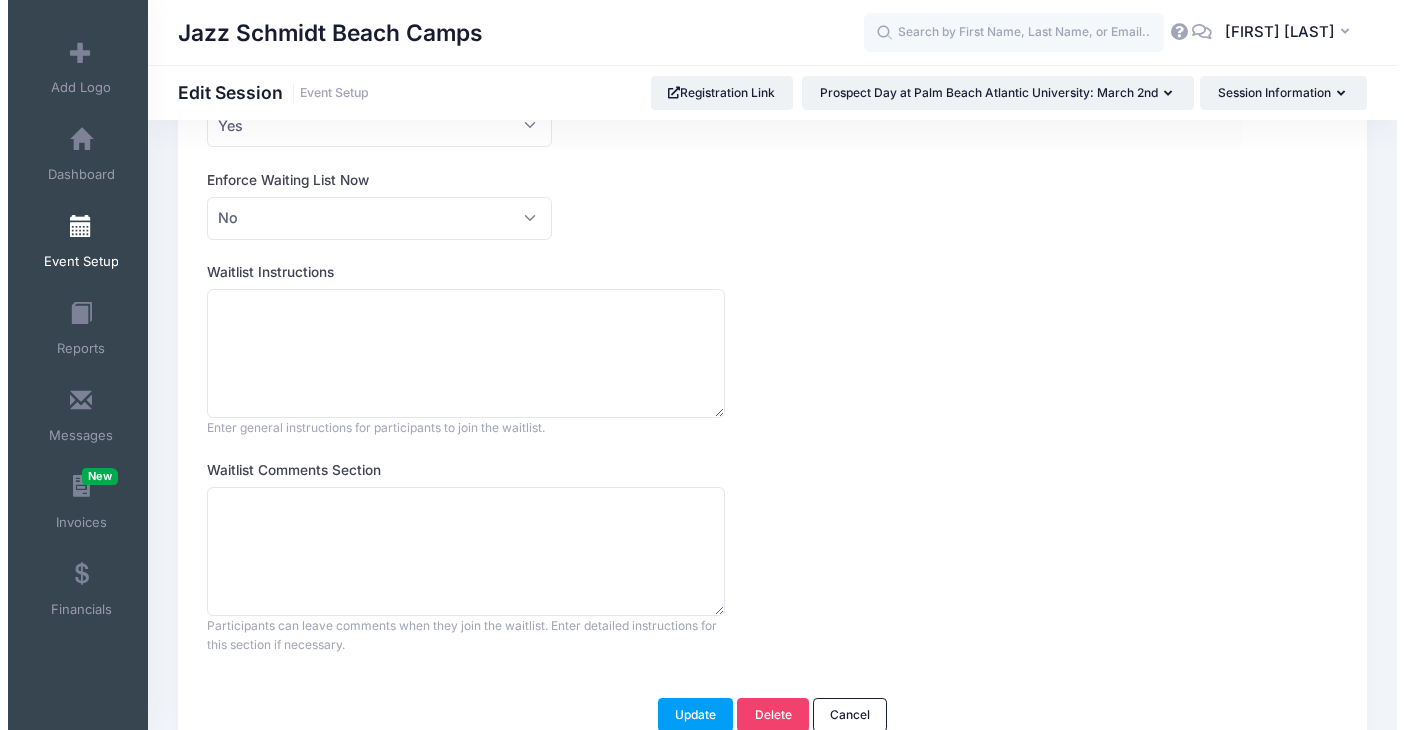 scroll, scrollTop: 0, scrollLeft: 0, axis: both 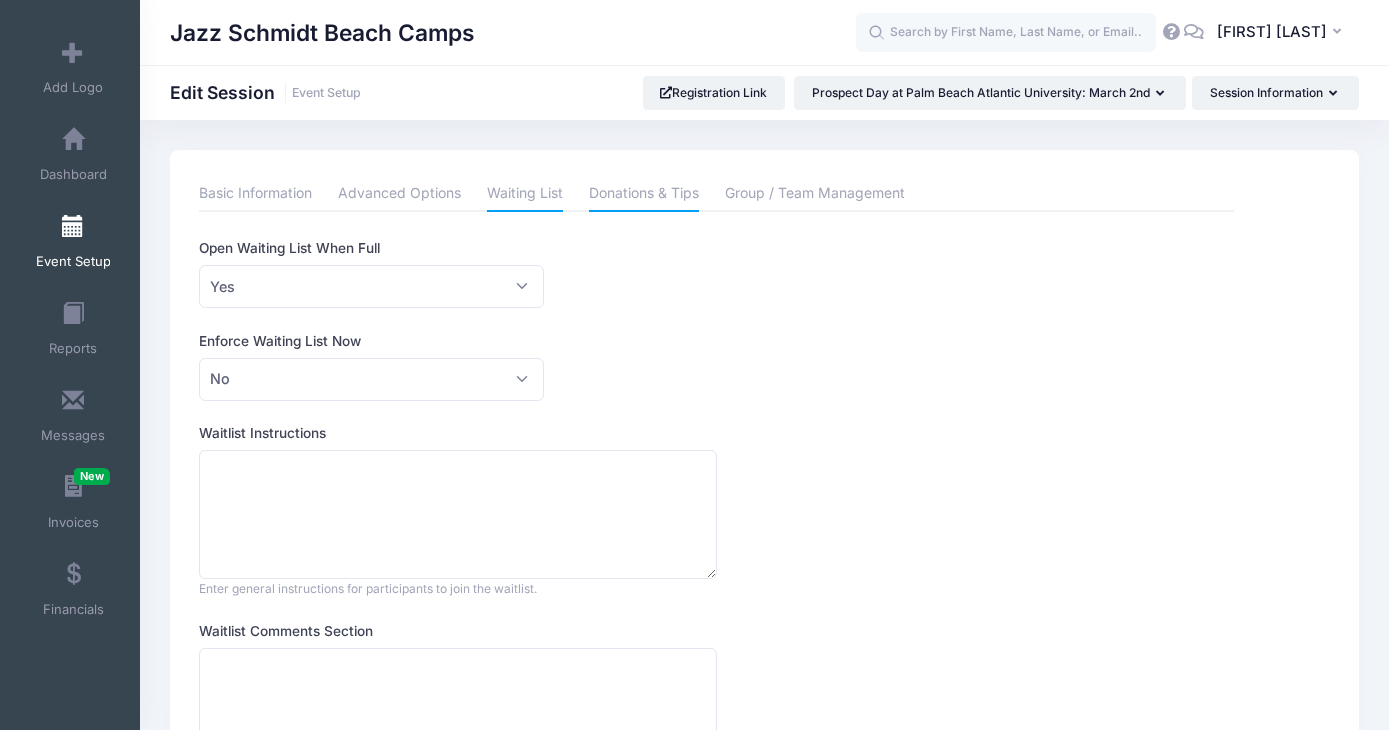 click on "Donations & Tips" at bounding box center (644, 194) 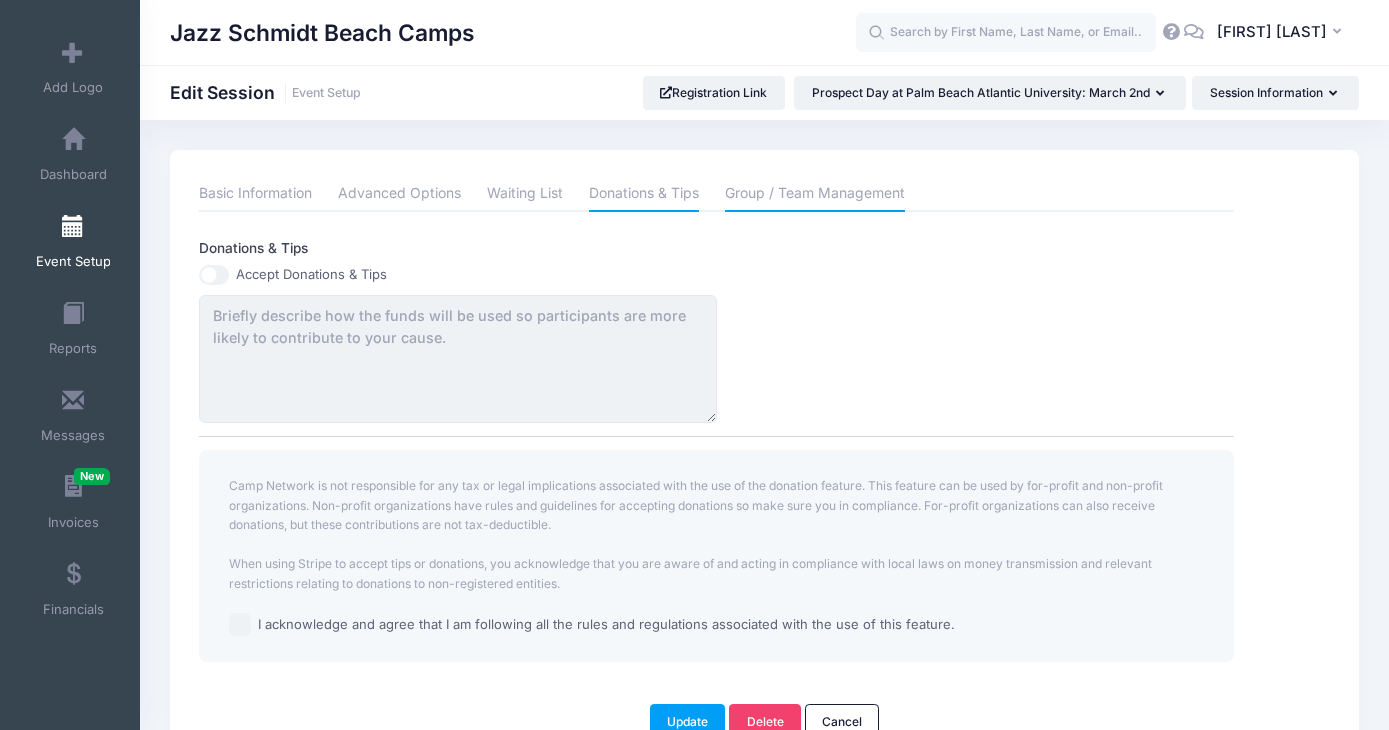 click on "Group / Team Management" at bounding box center (815, 194) 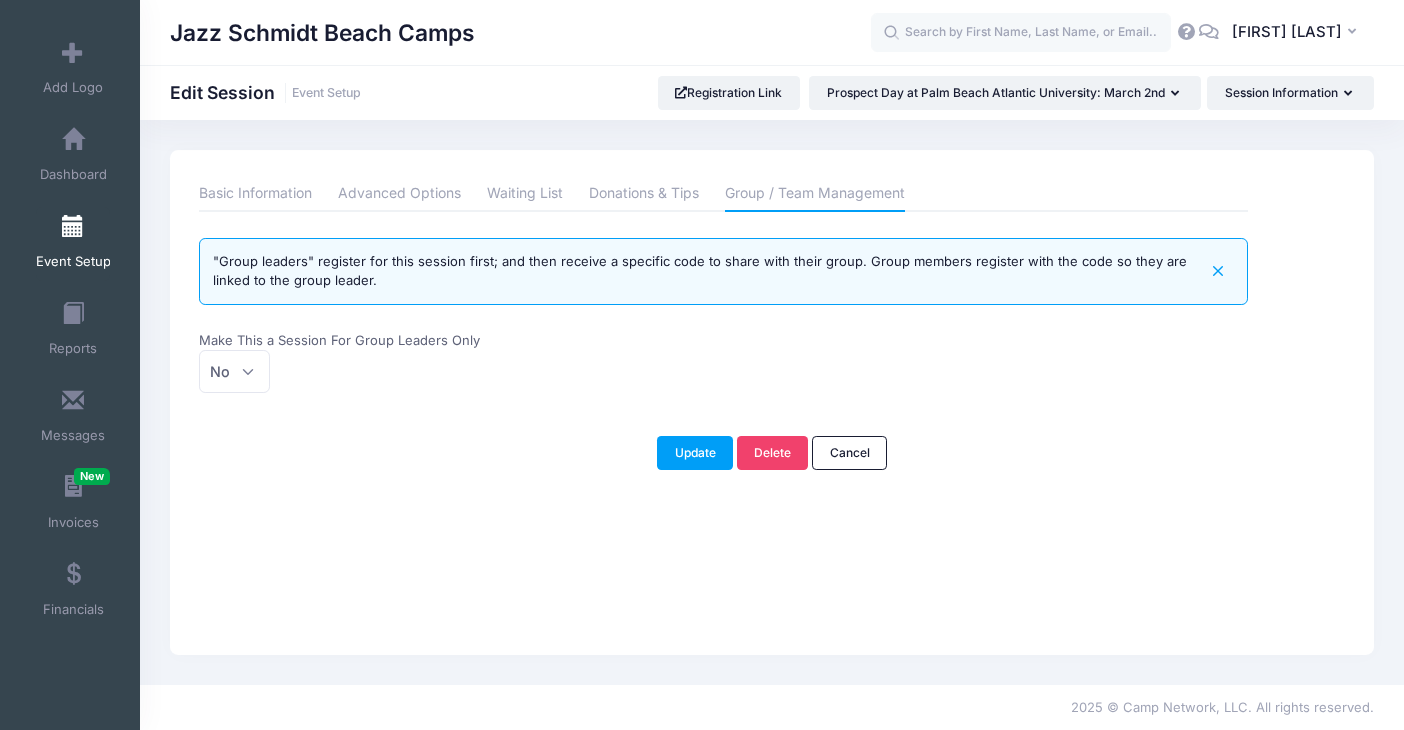 click at bounding box center [73, 227] 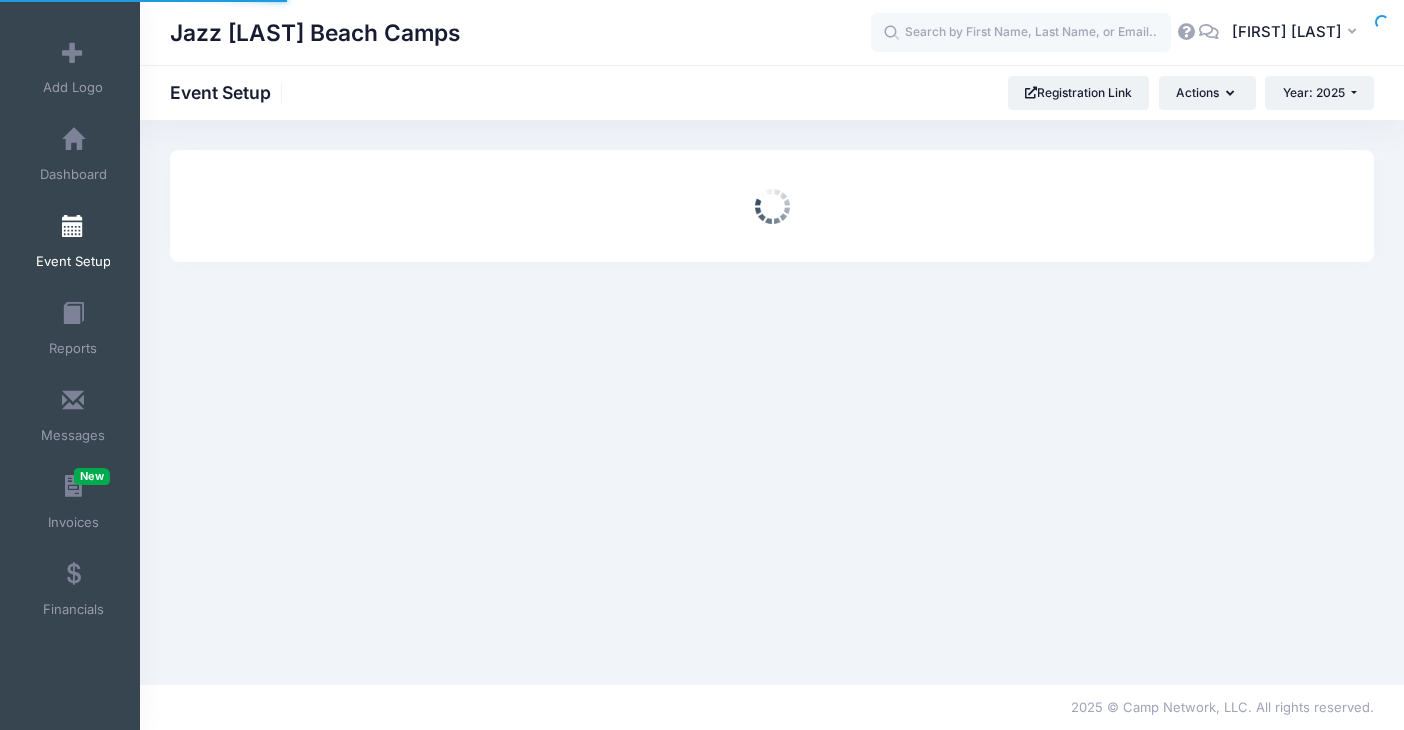 scroll, scrollTop: 0, scrollLeft: 0, axis: both 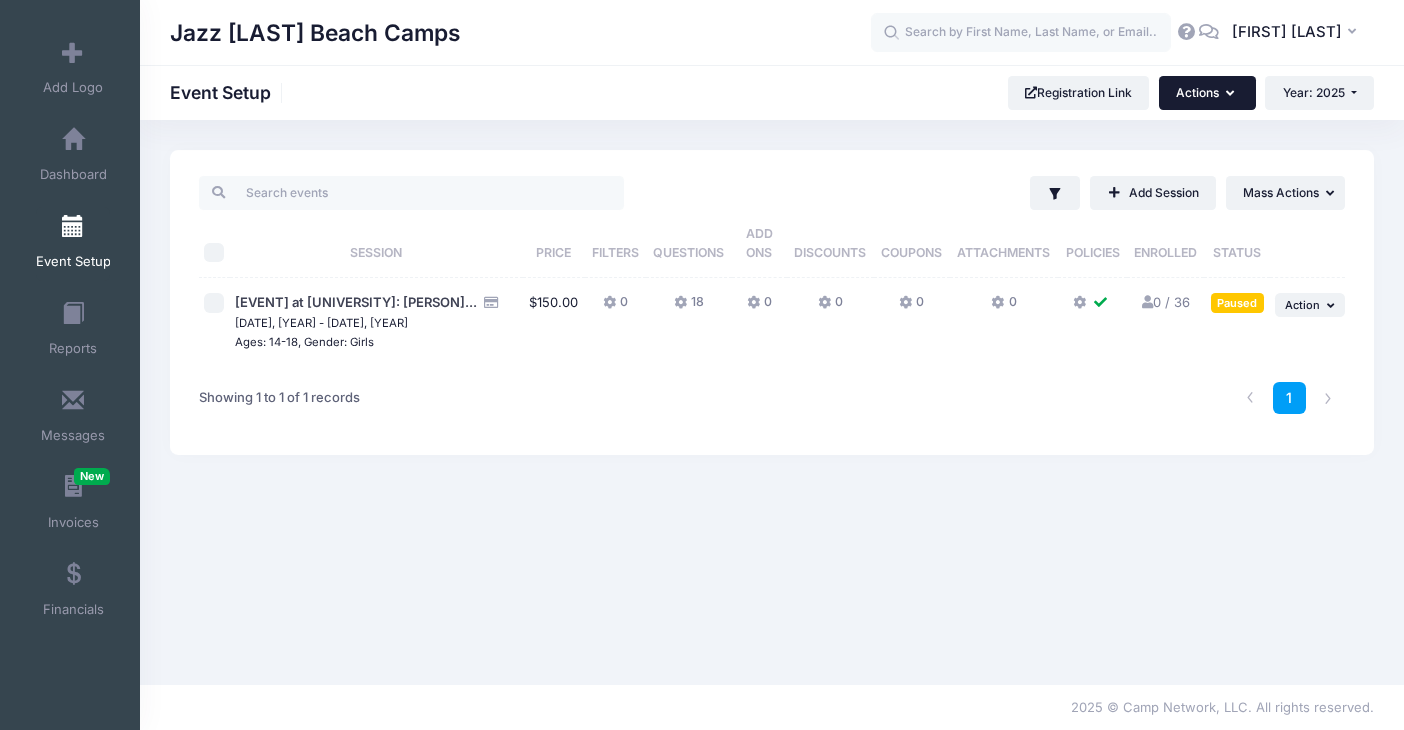 click on "Actions" at bounding box center (1207, 93) 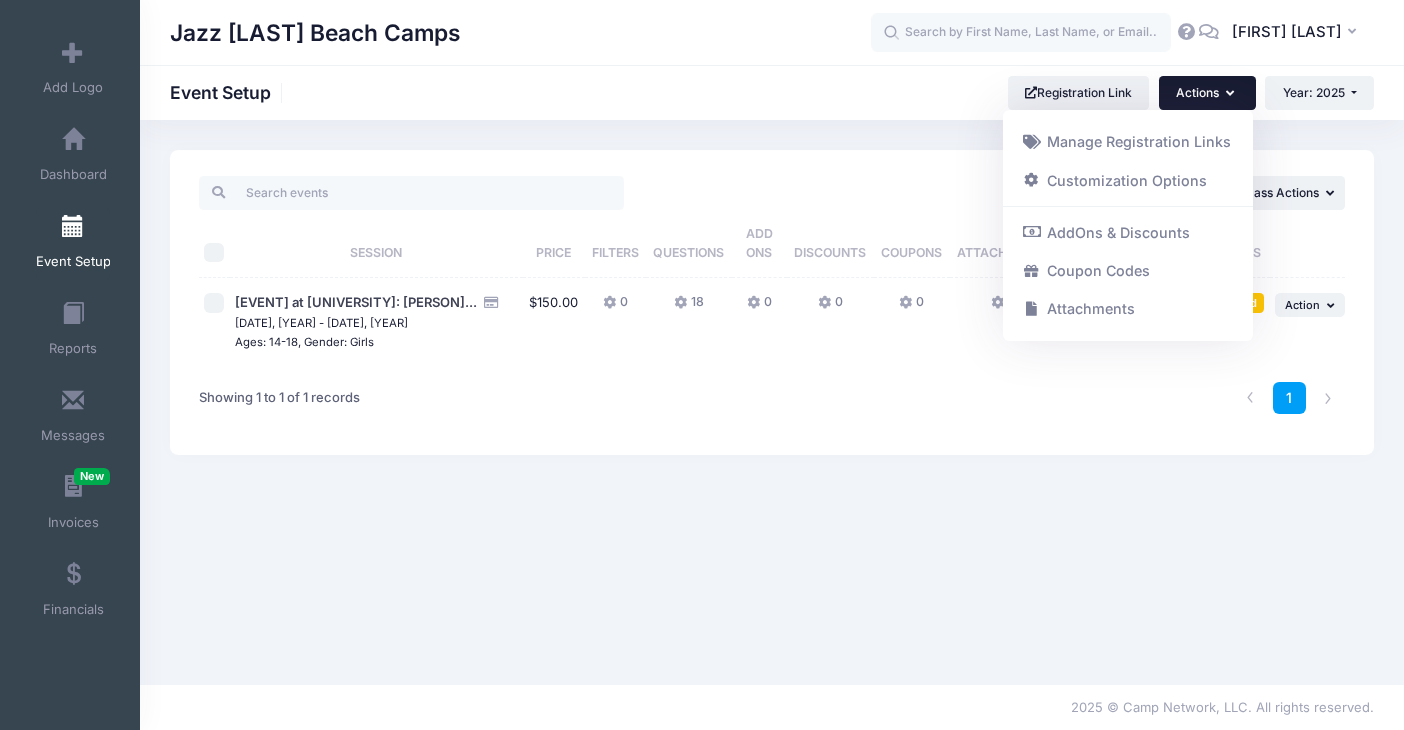 click on "Jazz Schmidt Beach Camps
Event Setup
Registration Link
Actions      Manage Registration Links
Customization Options
AddOns & Discounts
Coupon Codes
Attachments
Year: 2025
Year: 2025
Year: 2024" at bounding box center [772, 93] 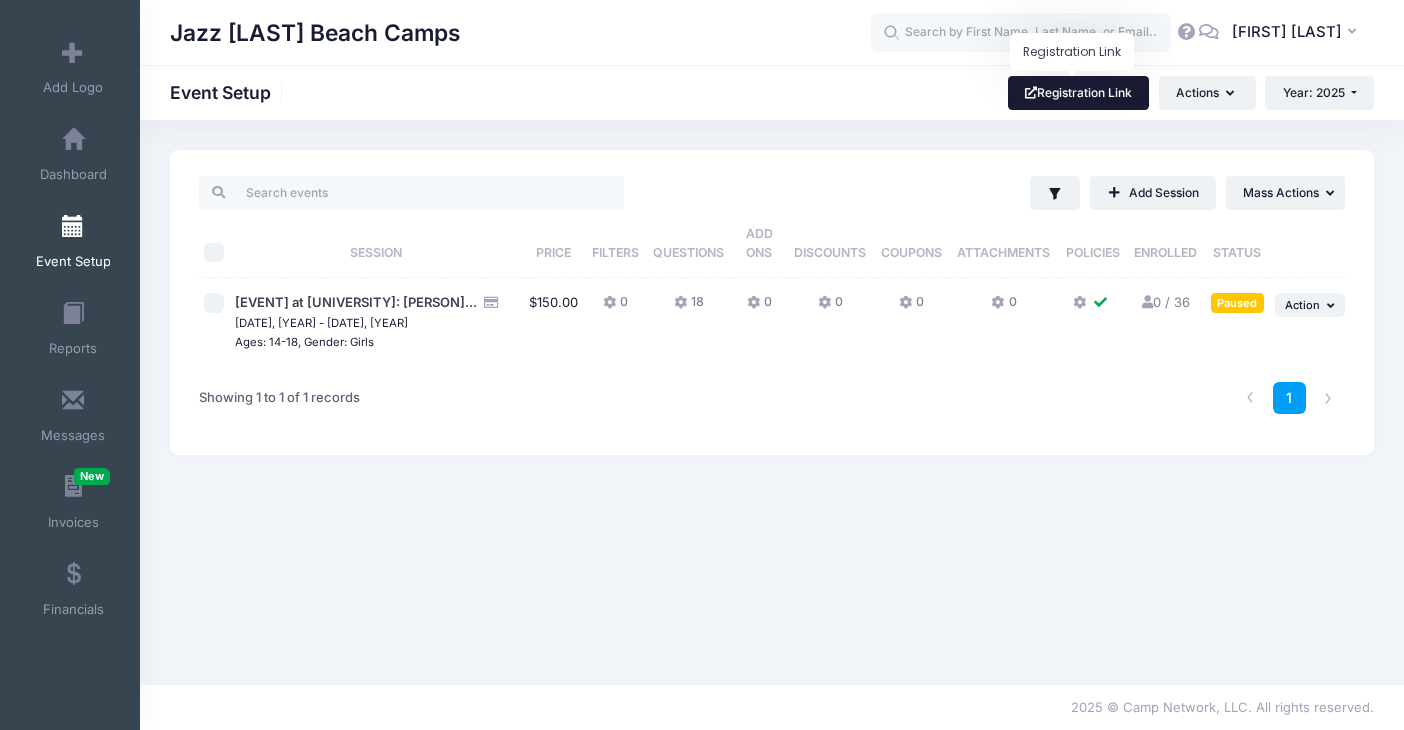 click on "Registration Link" at bounding box center [1079, 93] 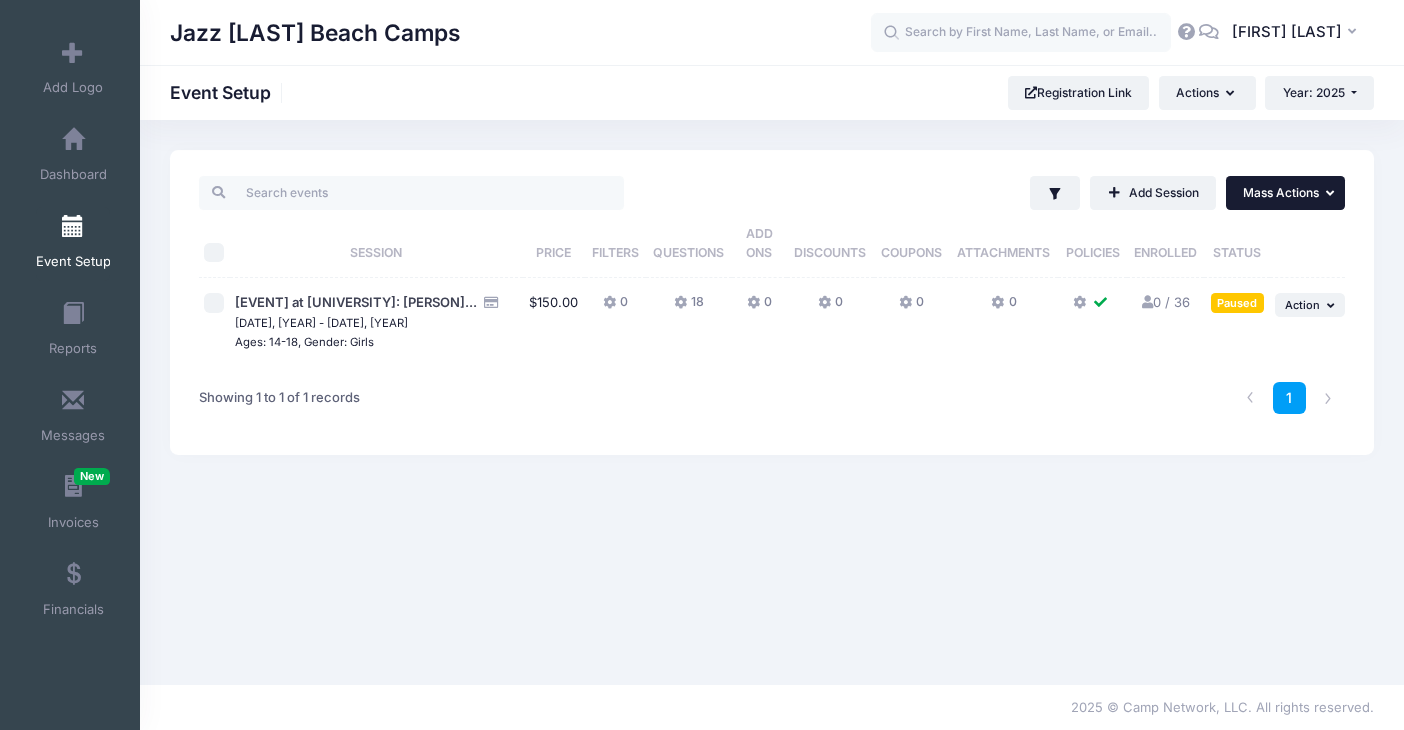 click on "... Mass Actions" at bounding box center (1285, 193) 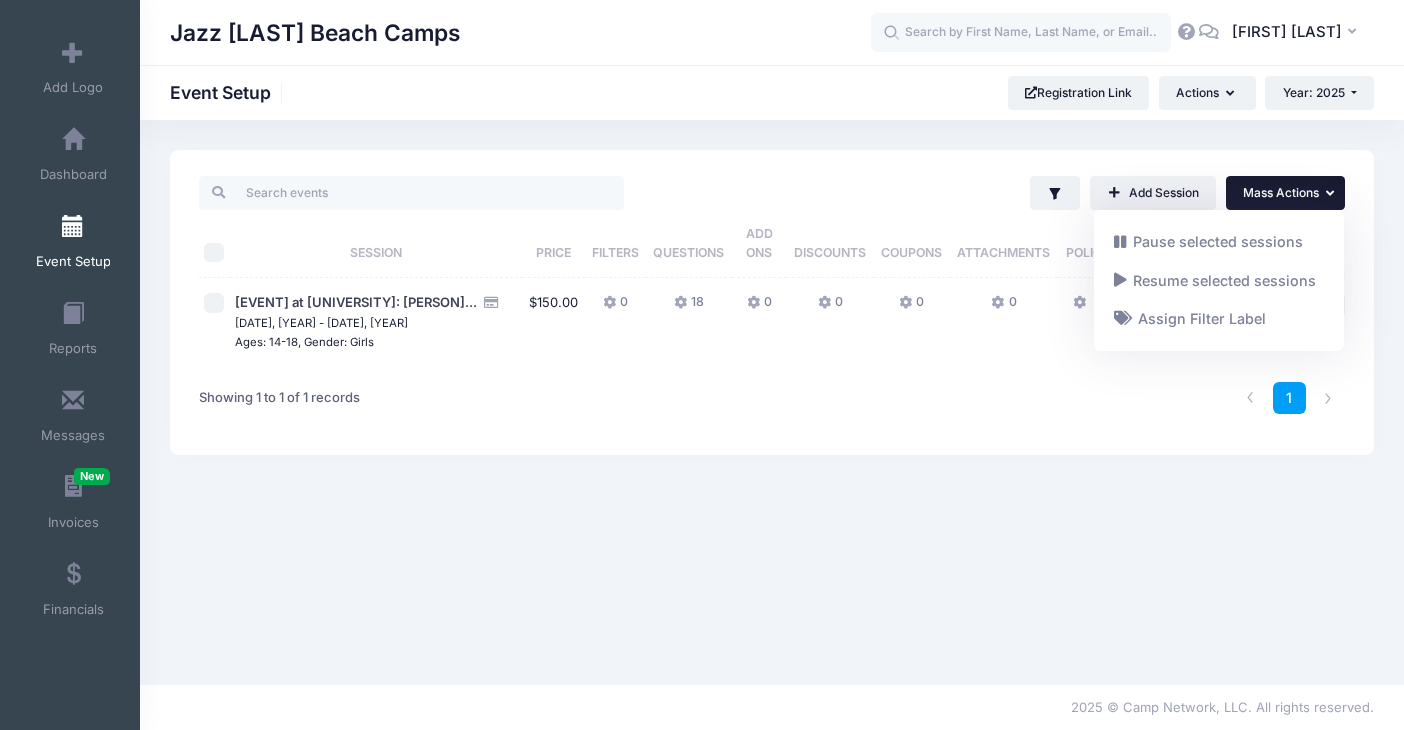 click on "Filter
Filter Options
Show:
Active
Live
Completed
Add Session
... Mass Actions" at bounding box center [772, 302] 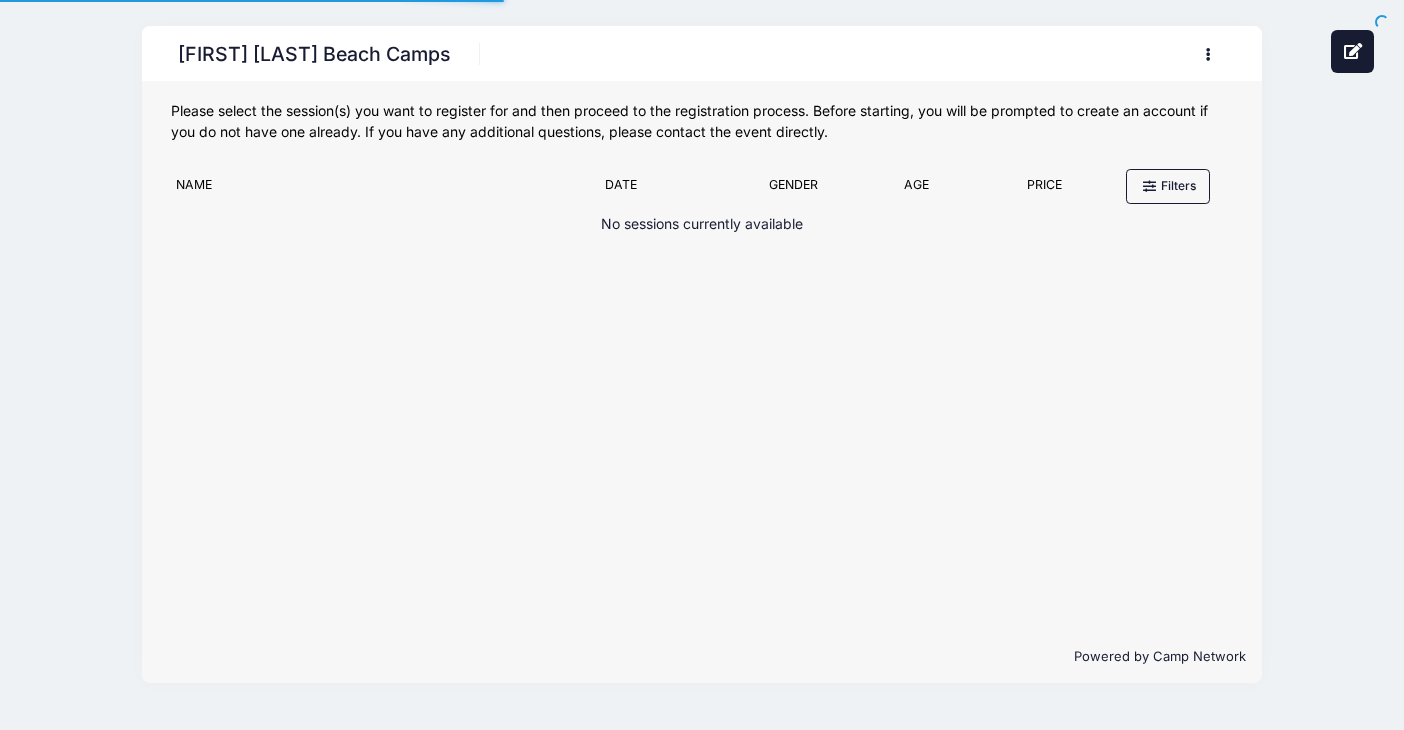 scroll, scrollTop: 0, scrollLeft: 0, axis: both 